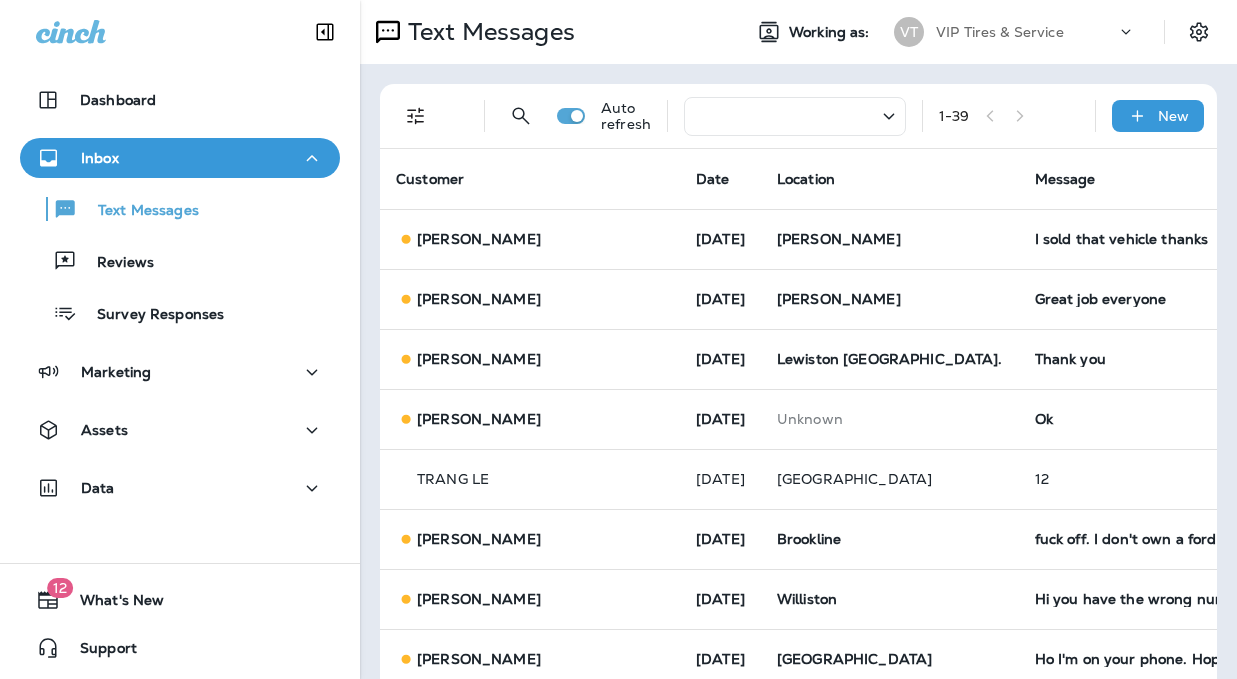 scroll, scrollTop: 0, scrollLeft: 0, axis: both 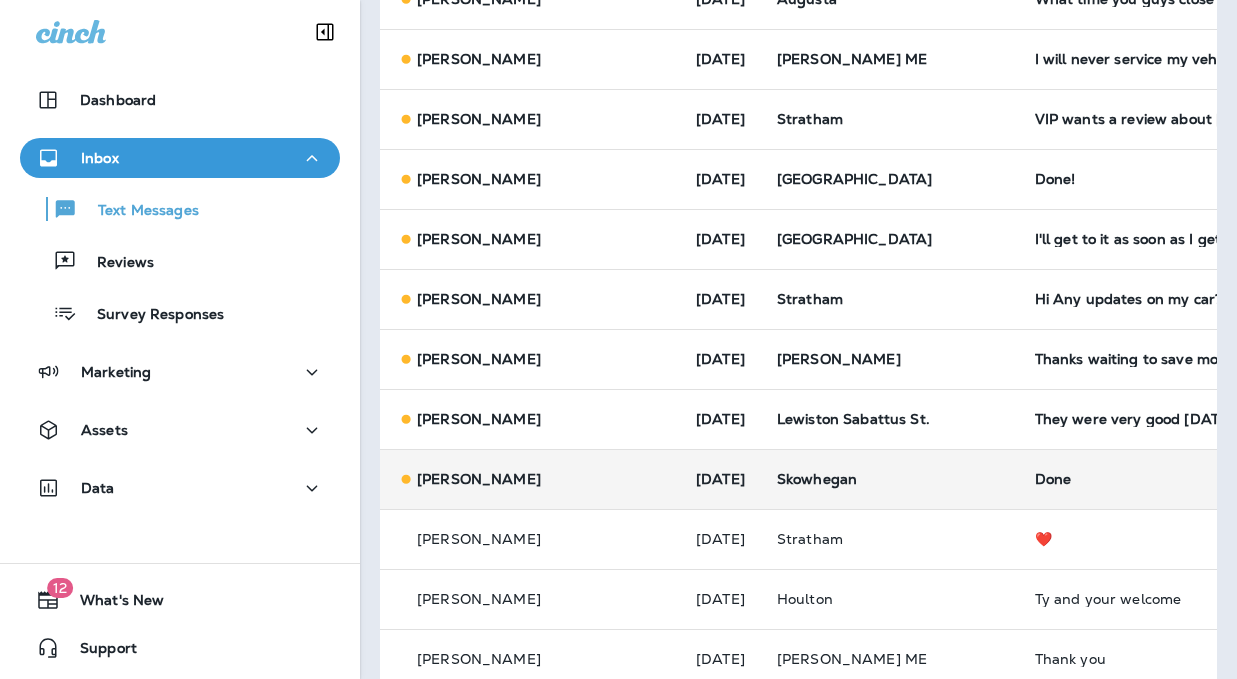 click on "Skowhegan" at bounding box center (890, 479) 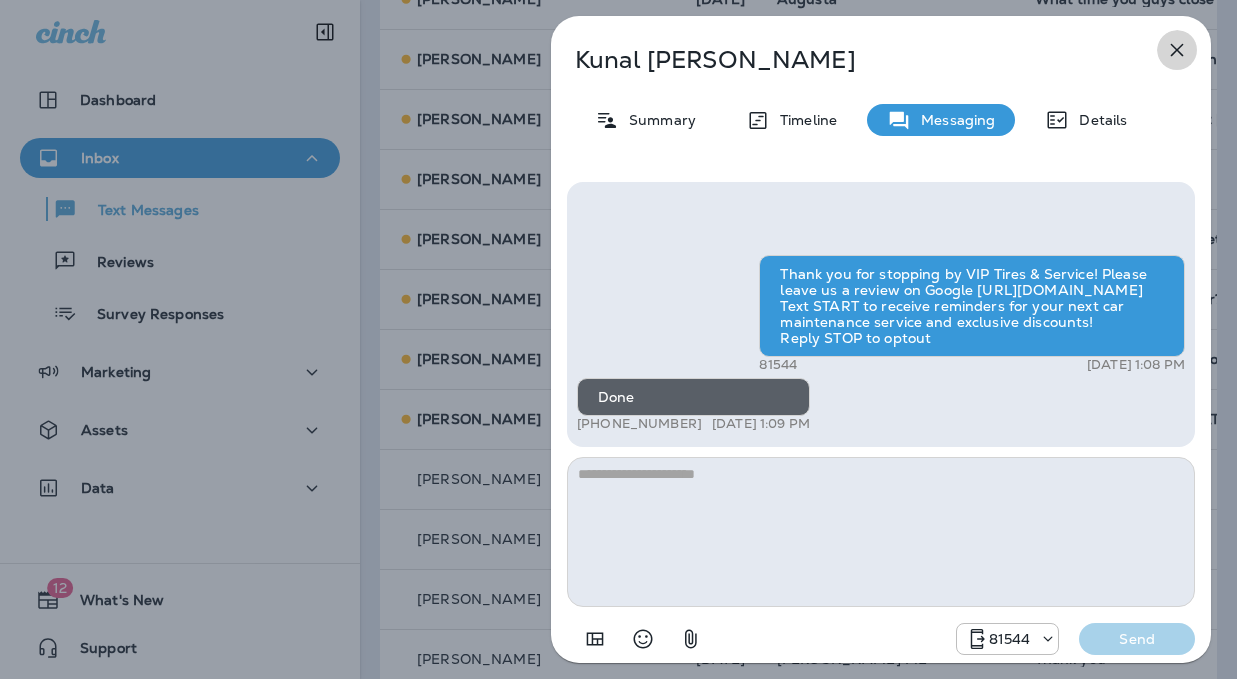 click 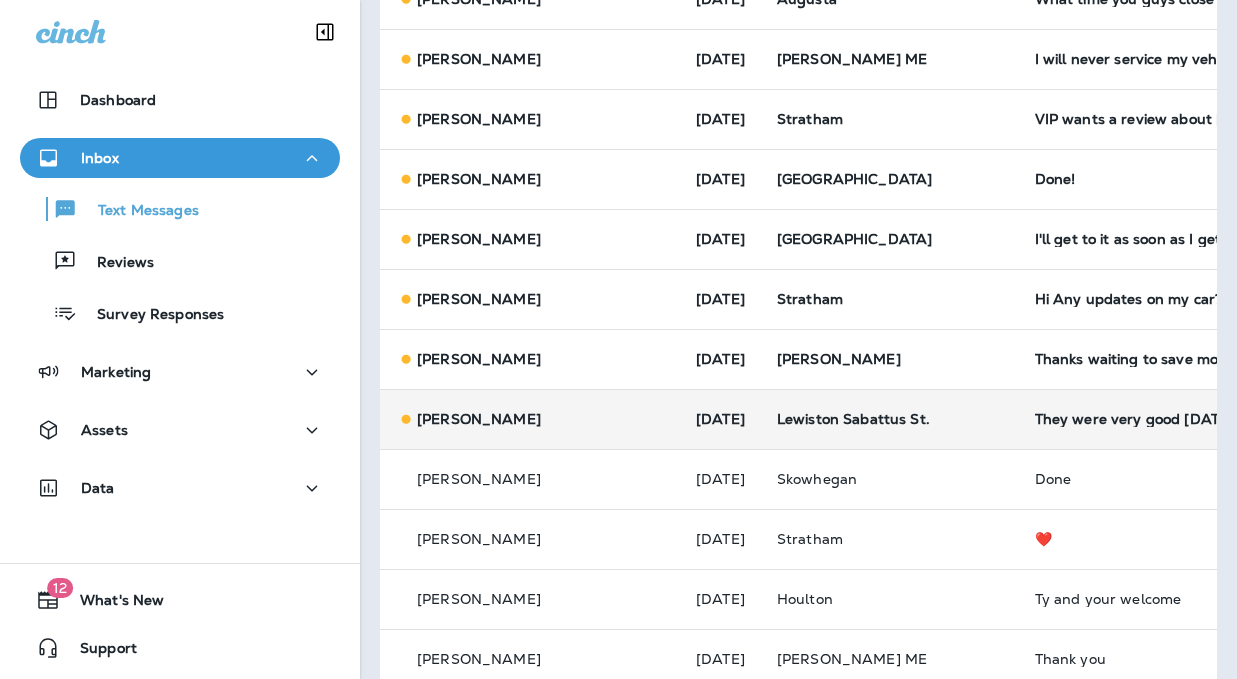 scroll, scrollTop: 700, scrollLeft: 0, axis: vertical 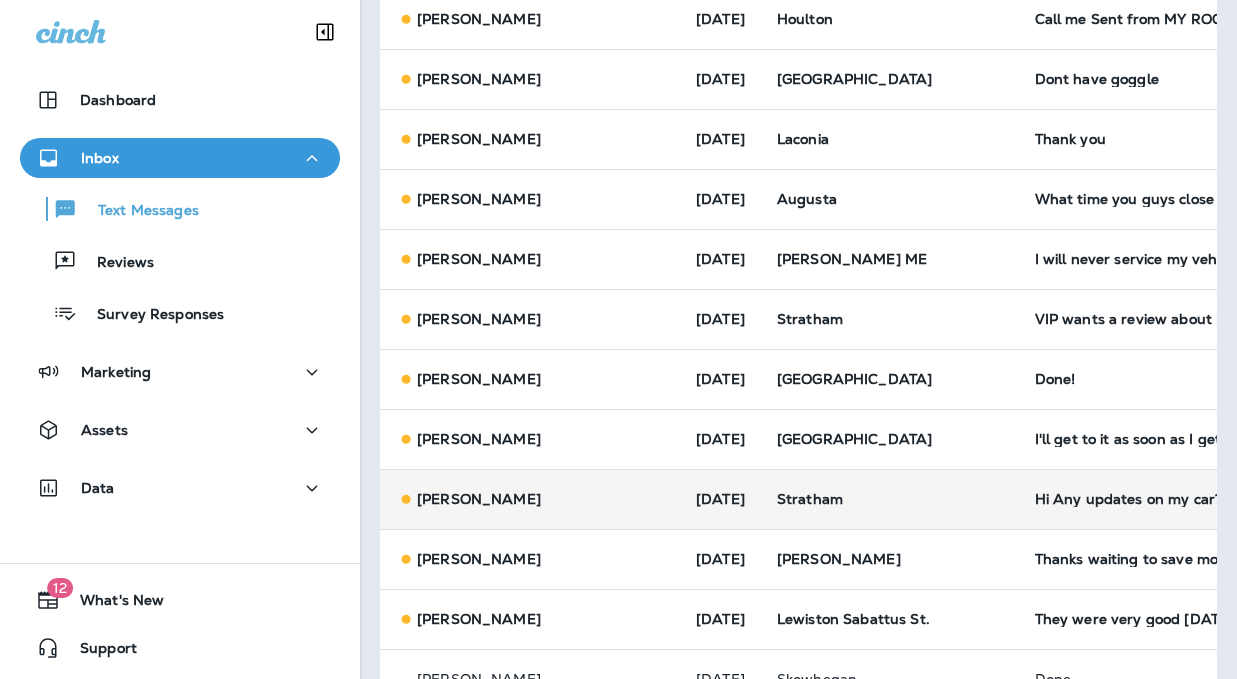 click on "Stratham" at bounding box center [890, 499] 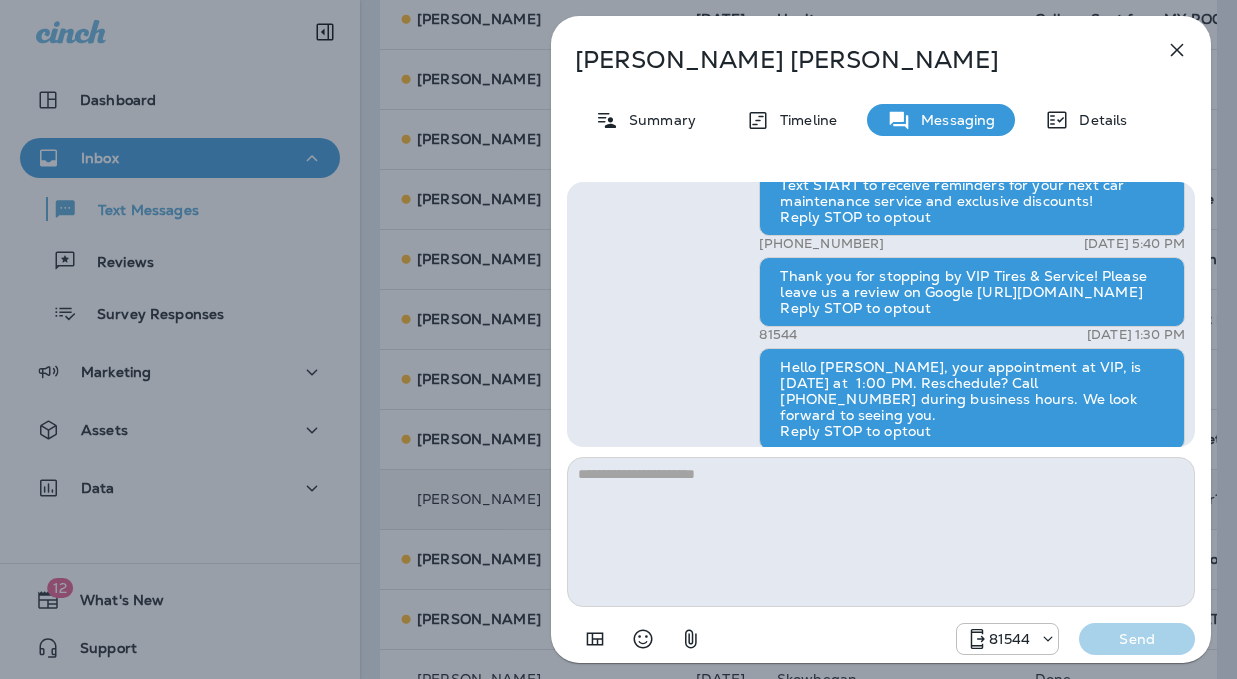 scroll, scrollTop: 0, scrollLeft: 0, axis: both 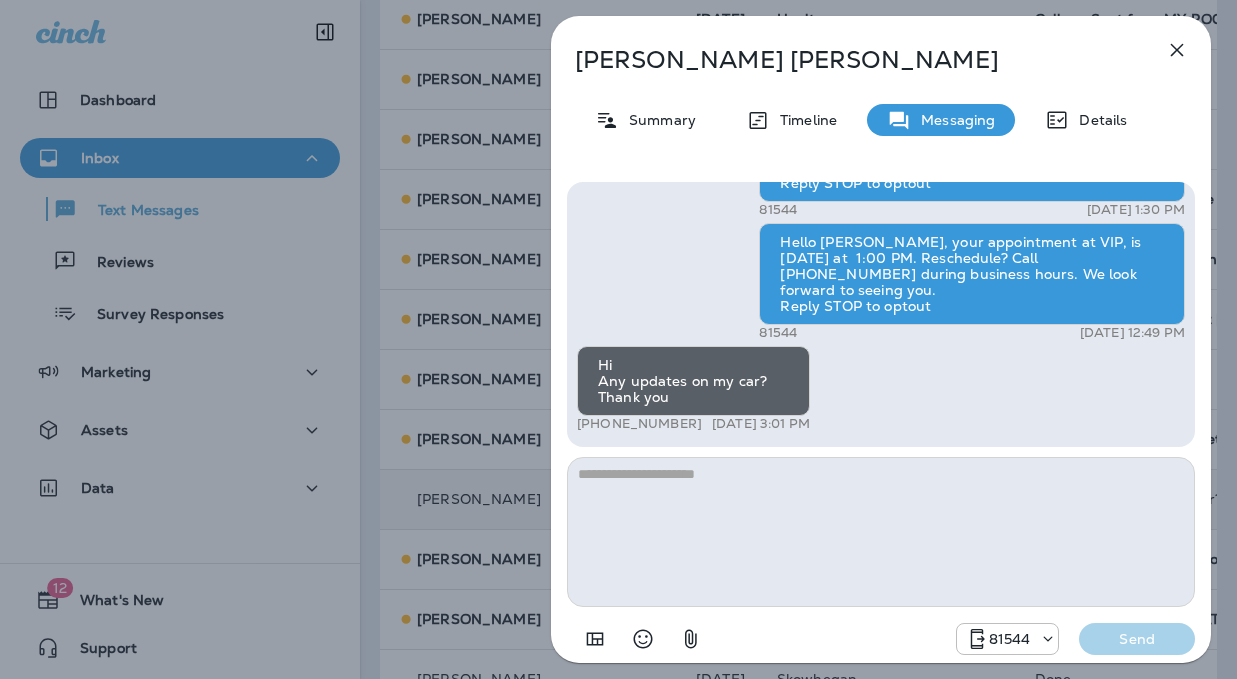 click 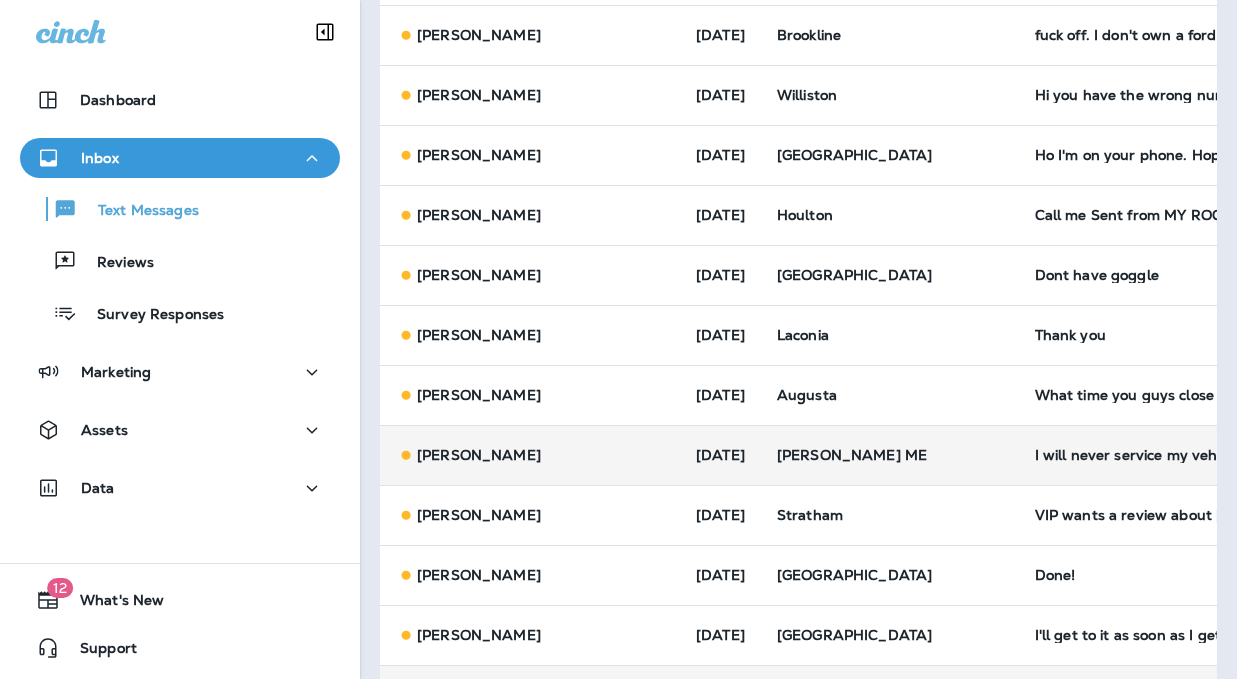 scroll, scrollTop: 500, scrollLeft: 0, axis: vertical 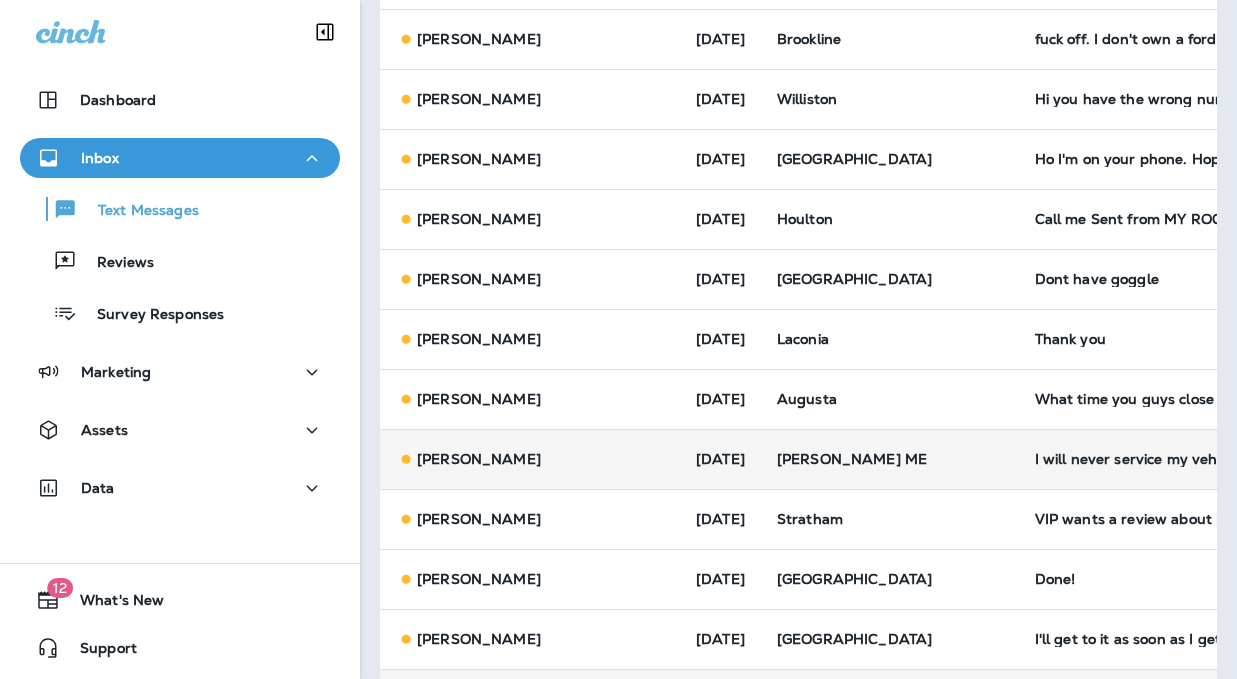 click on "[PERSON_NAME] ME" at bounding box center (890, 459) 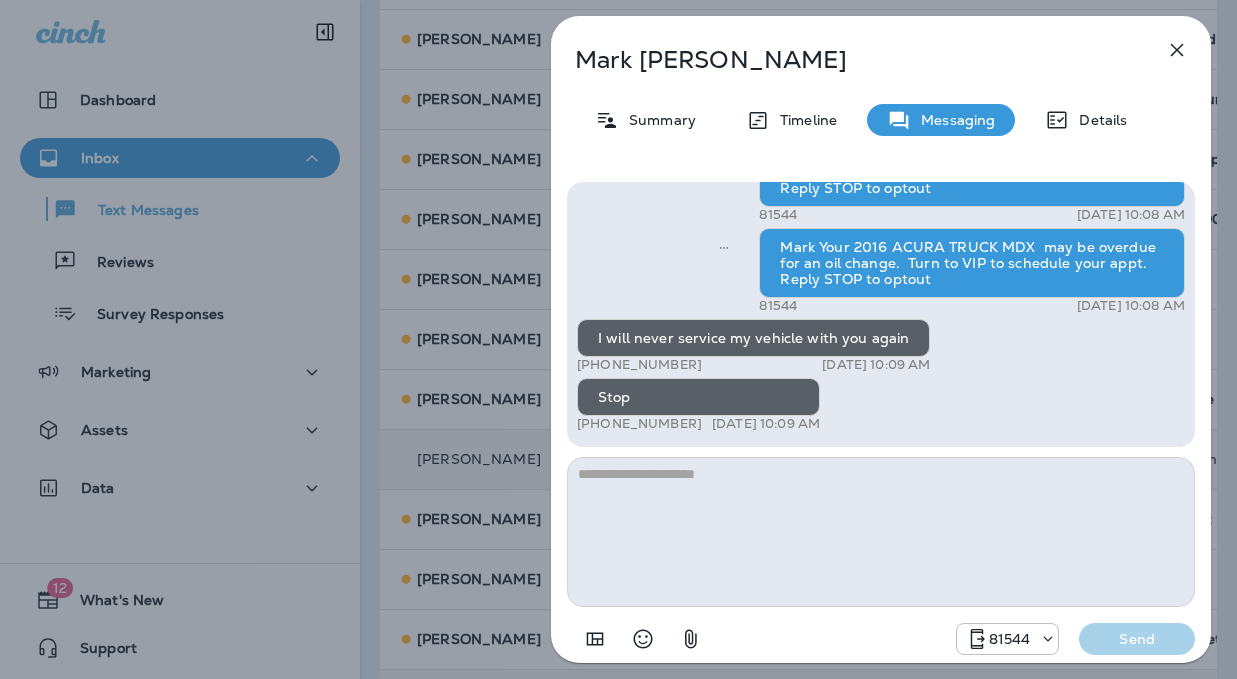 click 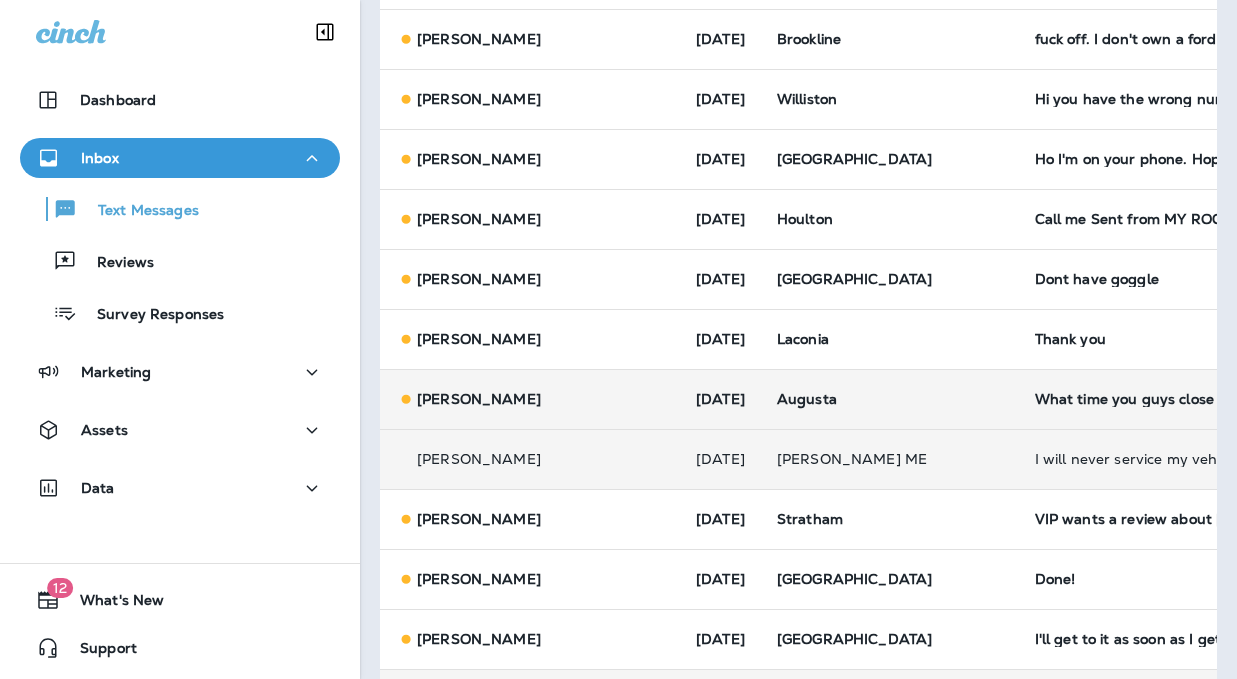 click on "Augusta" at bounding box center (890, 399) 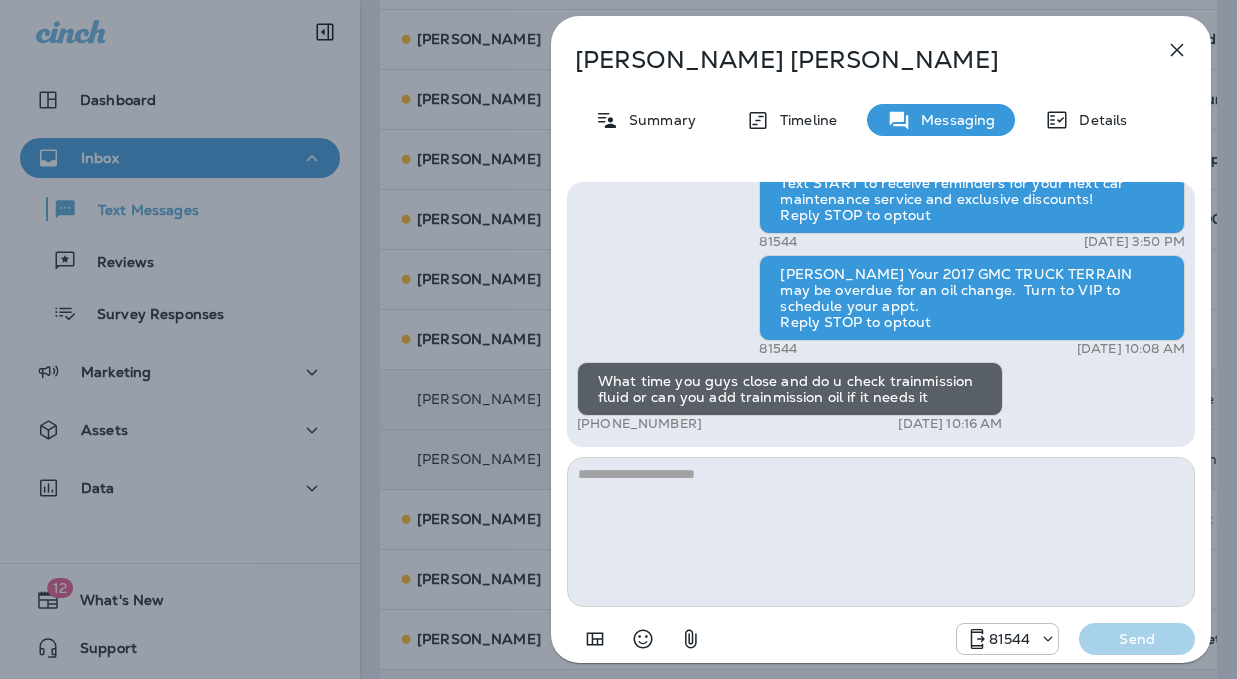 click 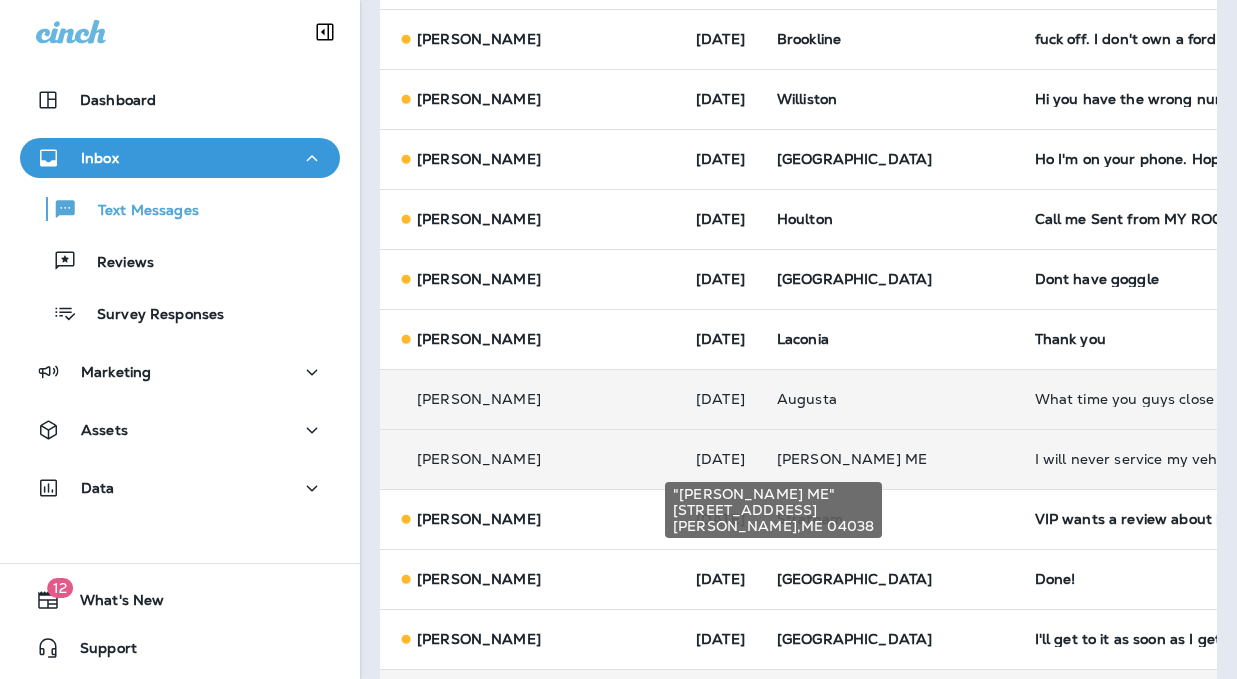 click on "[PERSON_NAME] ME" at bounding box center (852, 459) 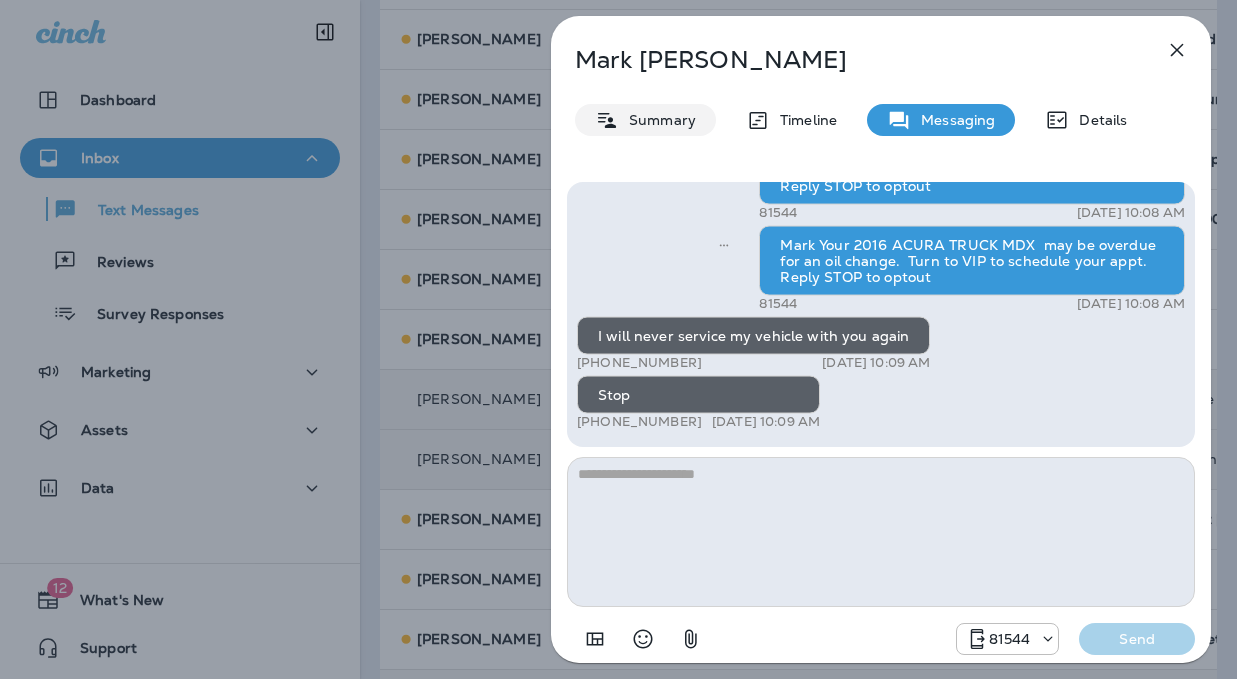 click on "Summary" at bounding box center (657, 120) 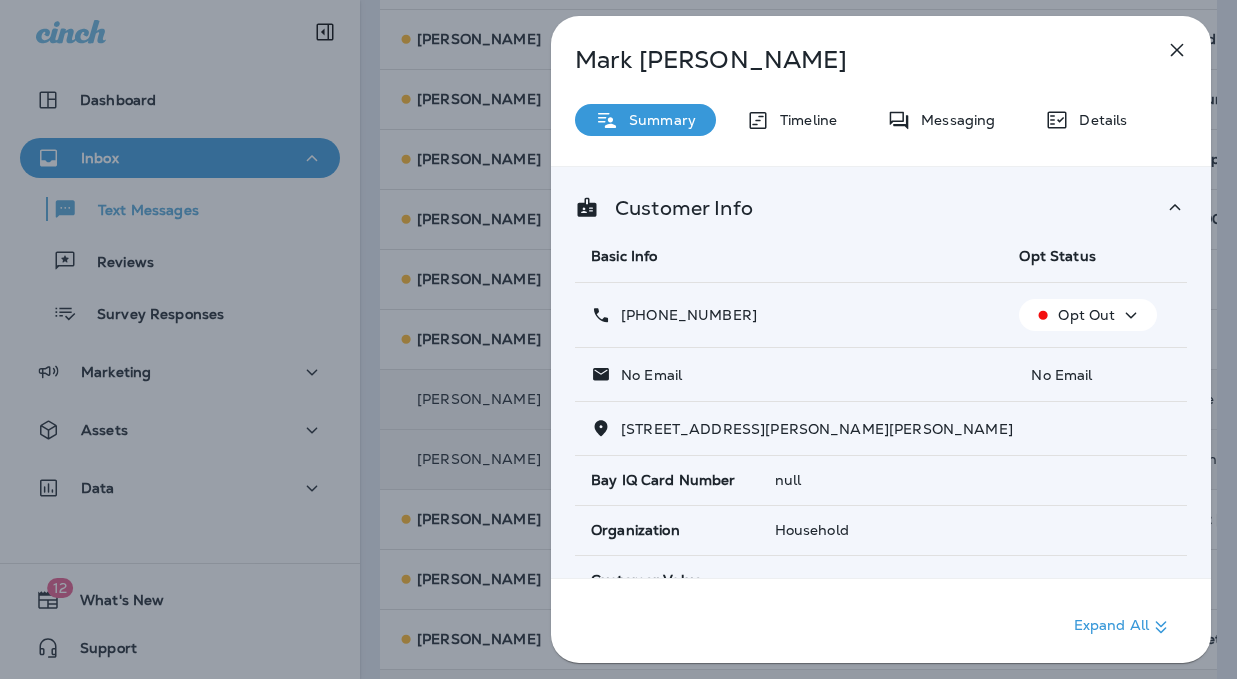 click 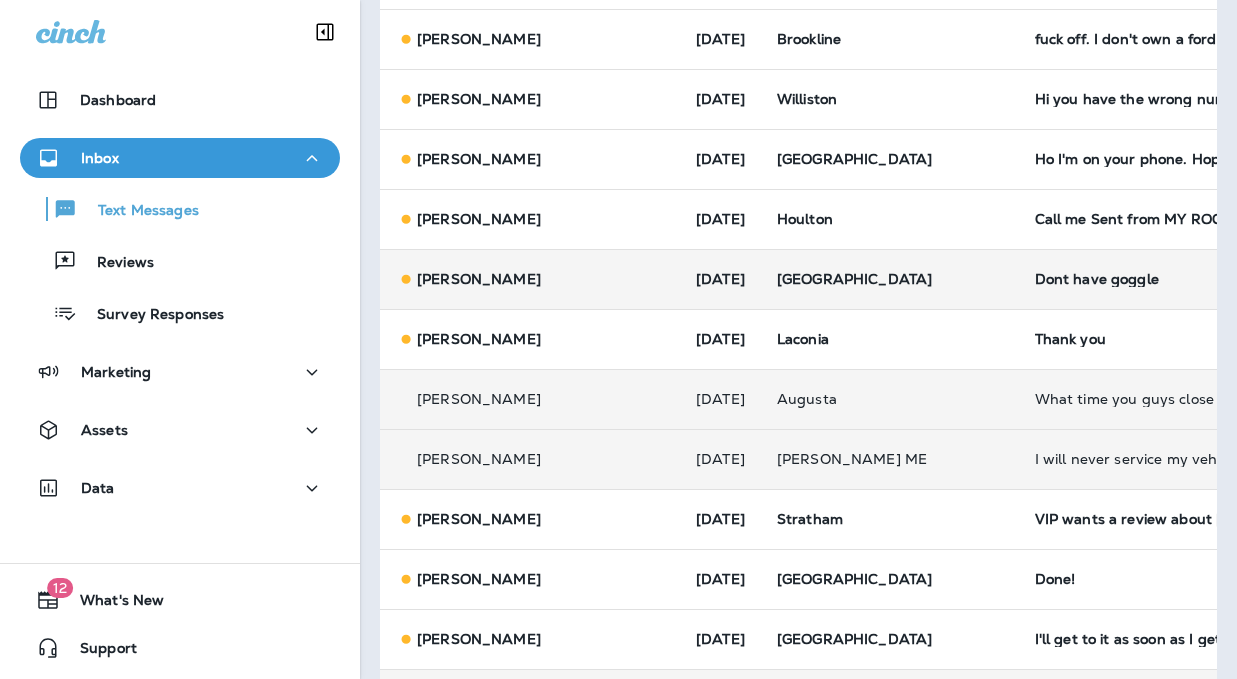 click on "[GEOGRAPHIC_DATA]" at bounding box center [890, 279] 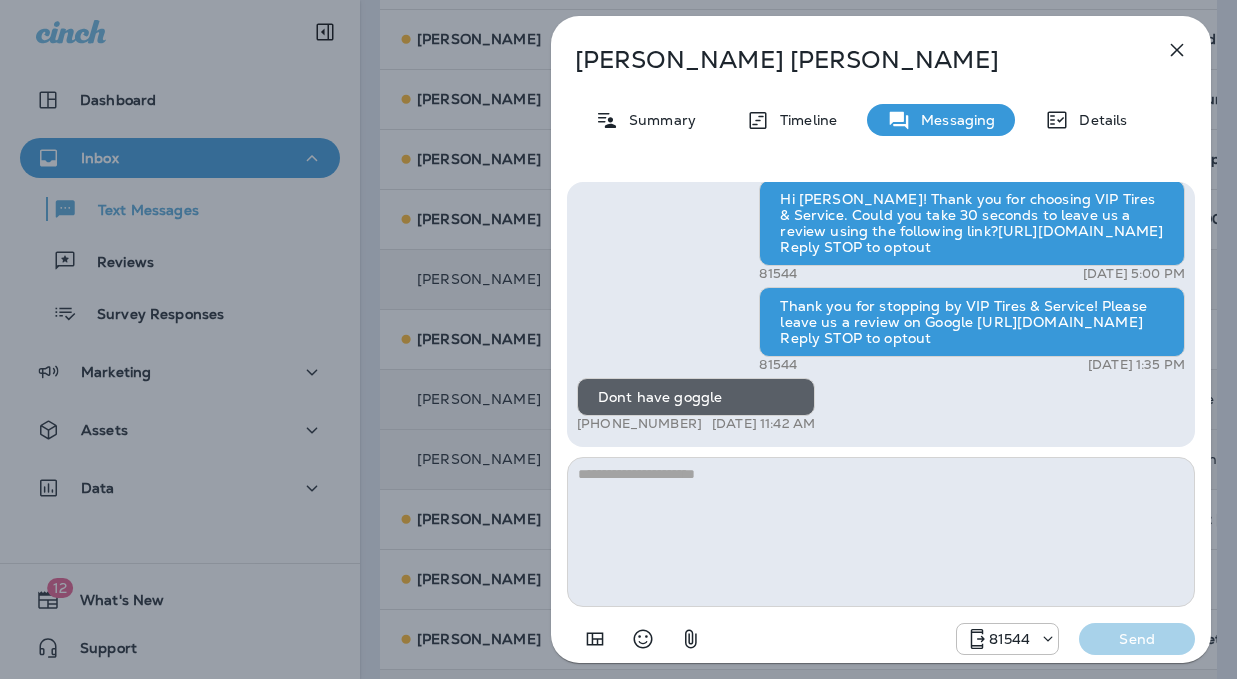 click 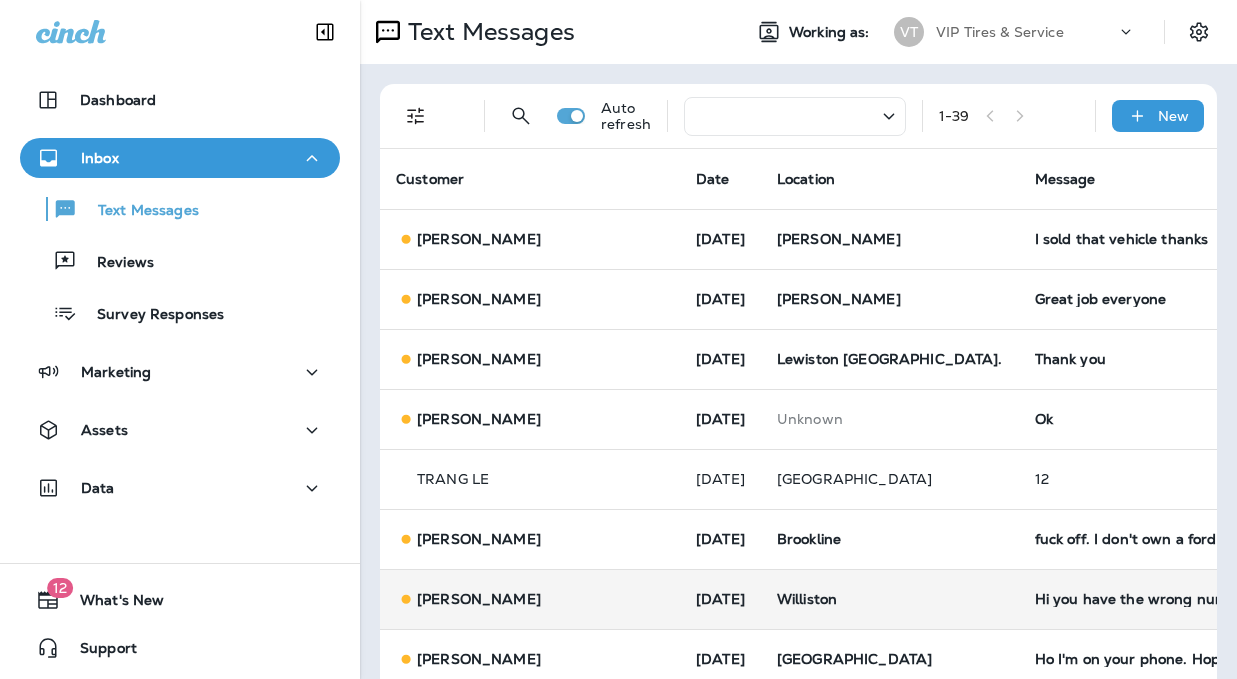 scroll, scrollTop: 200, scrollLeft: 0, axis: vertical 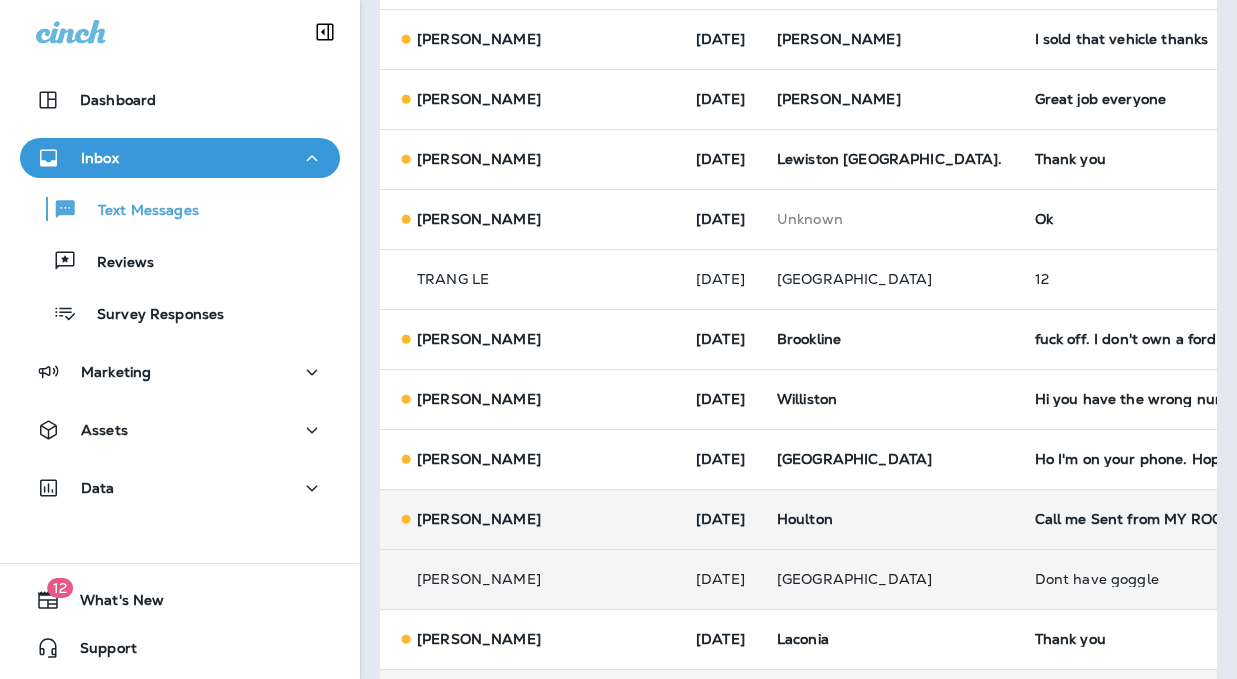 click on "Call me
Sent from MY ROGUE" at bounding box center (1169, 519) 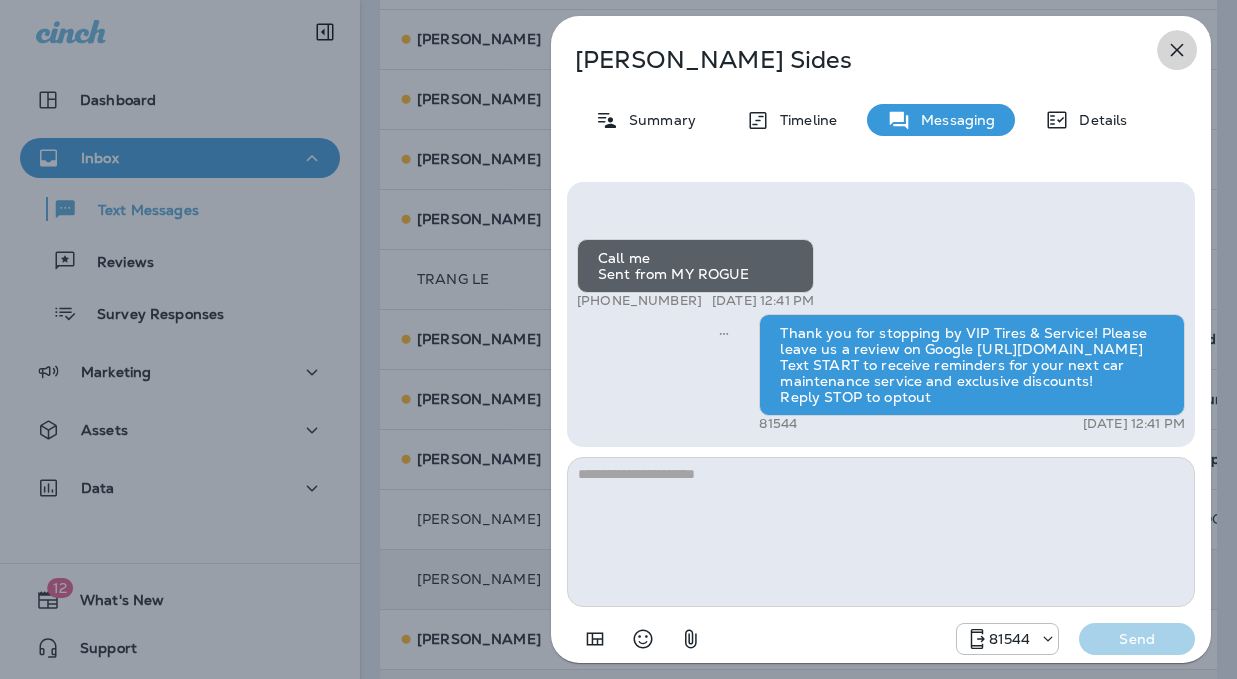 click 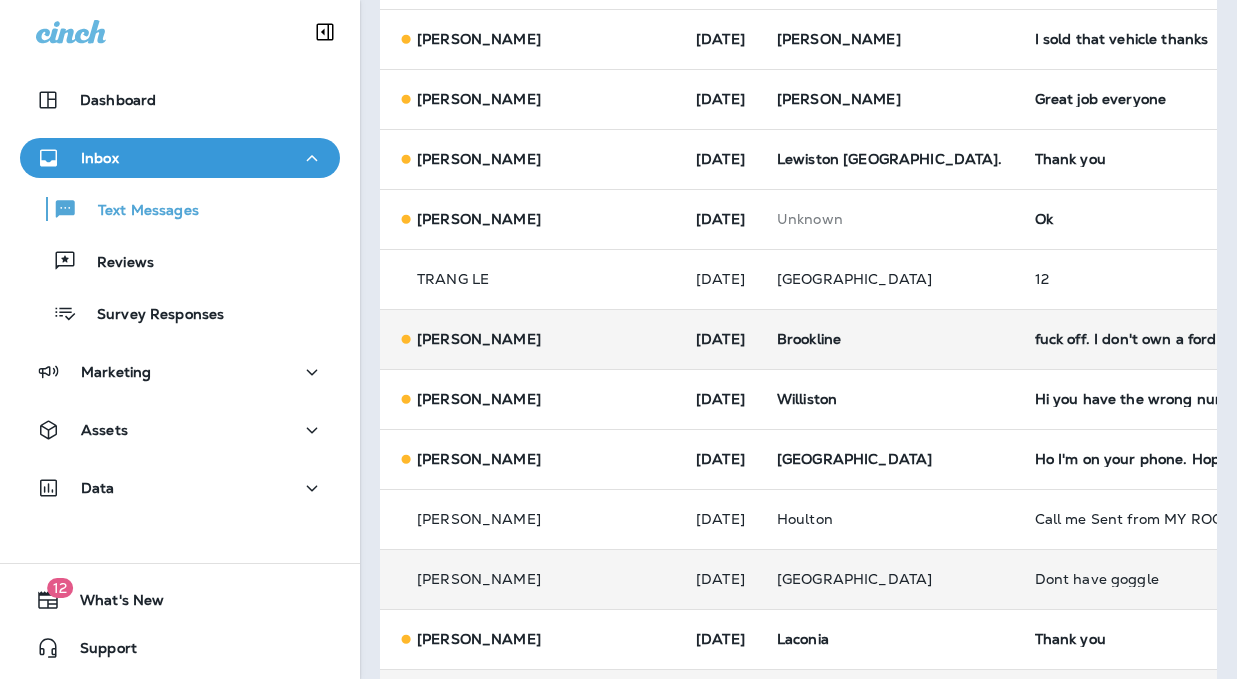 click on "fuck off. I don't own a ford escape" at bounding box center (1169, 339) 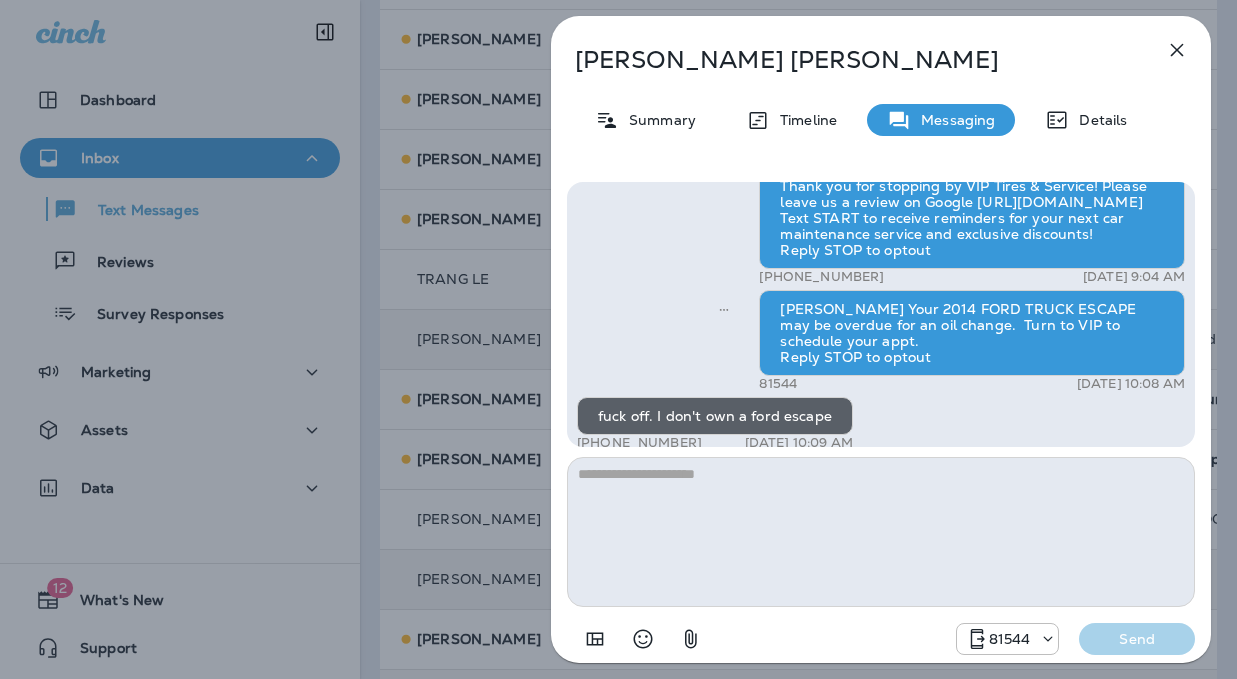 scroll, scrollTop: 0, scrollLeft: 0, axis: both 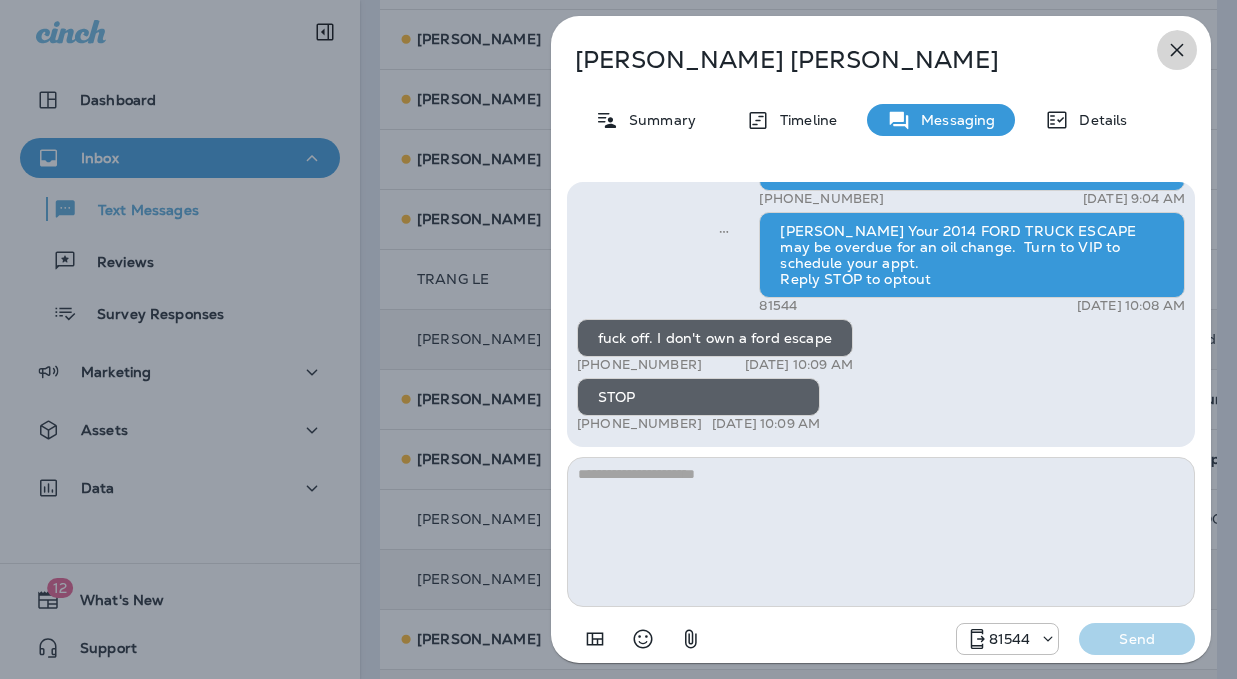click 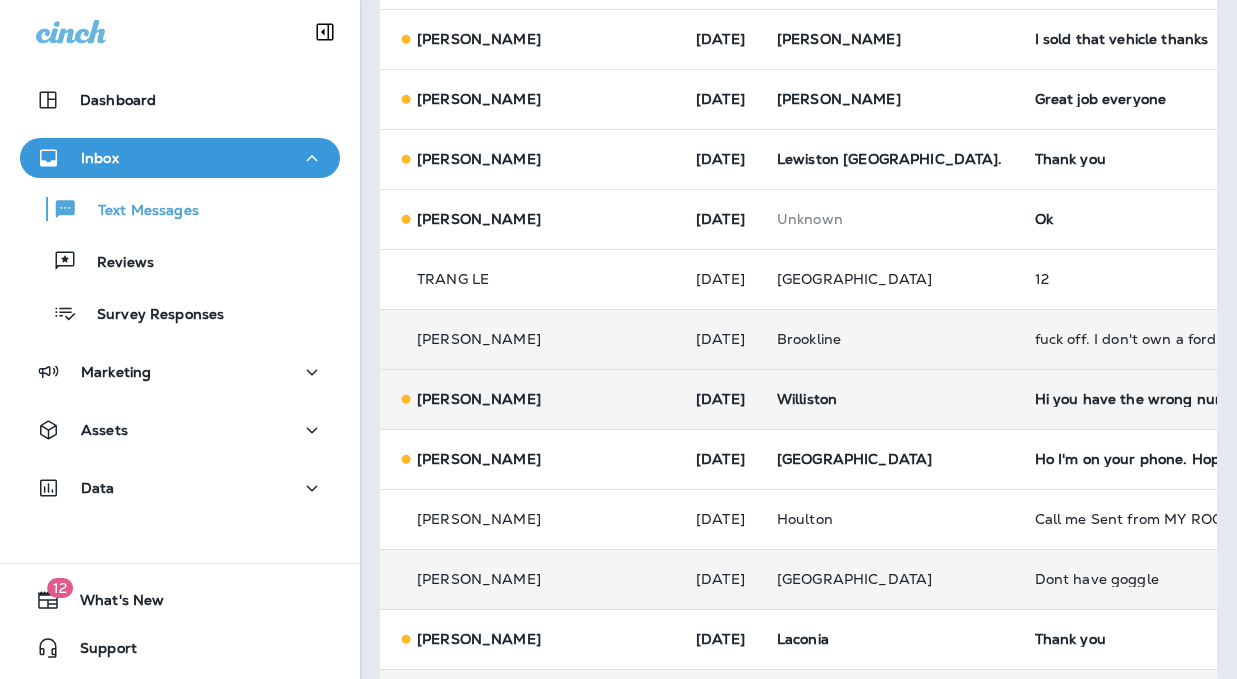 click on "Hi you have the wrong number. No one at this number is buying tires or anything else in [GEOGRAPHIC_DATA]" at bounding box center (1169, 399) 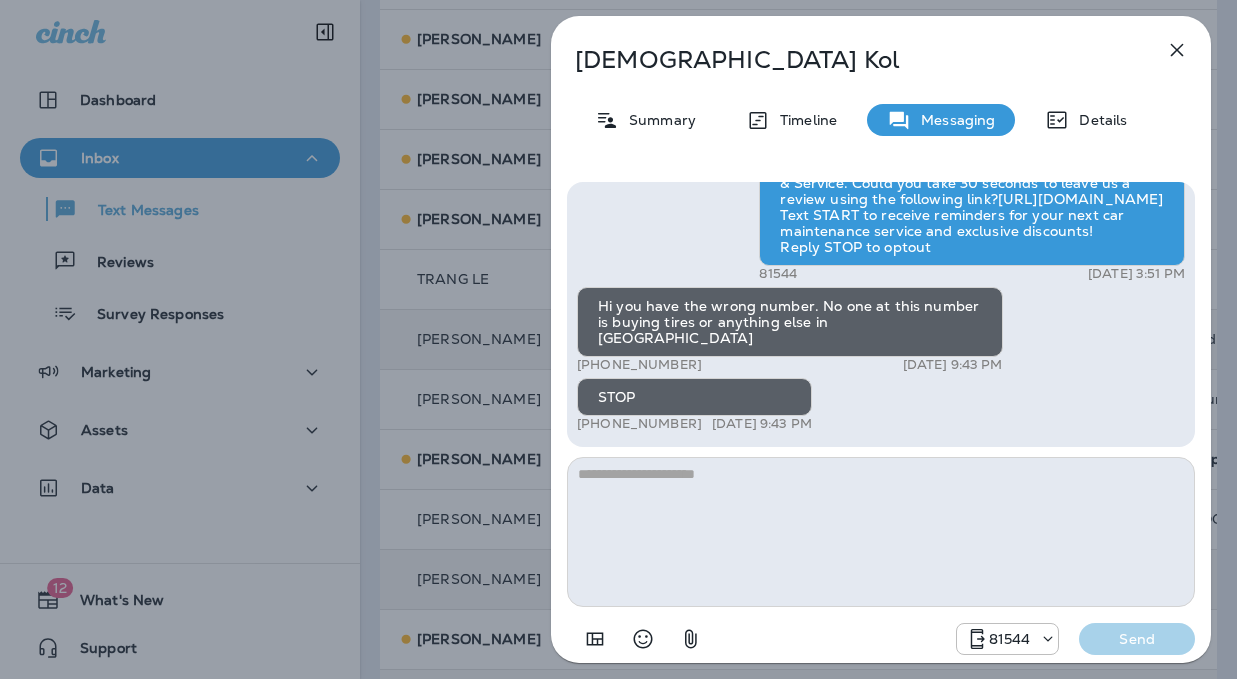 click 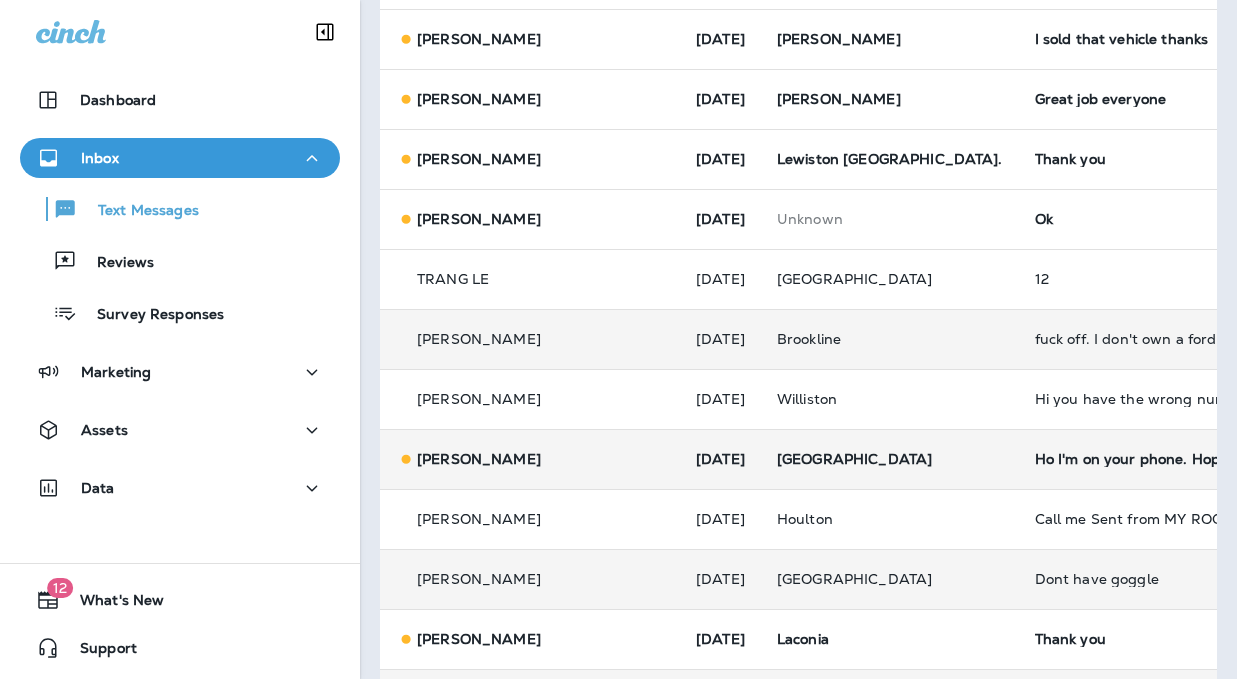 click on "Ho I'm on your phone. Hope you come nack." at bounding box center (1169, 459) 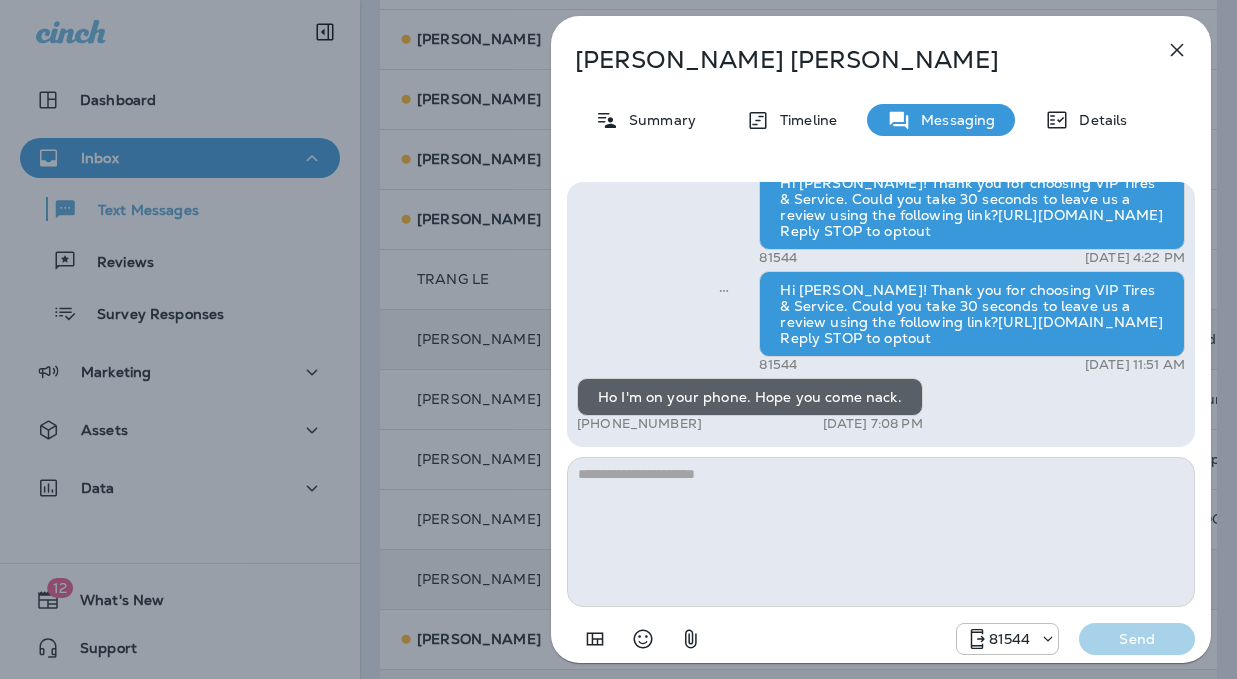 click 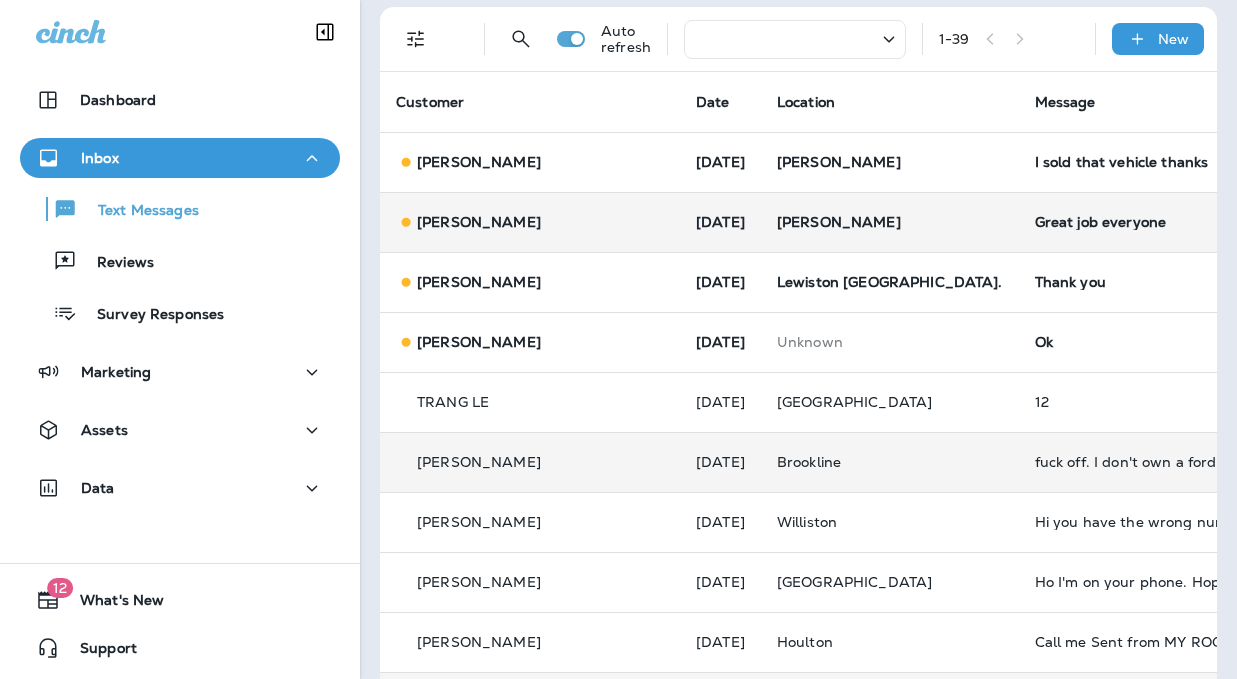 scroll, scrollTop: 0, scrollLeft: 0, axis: both 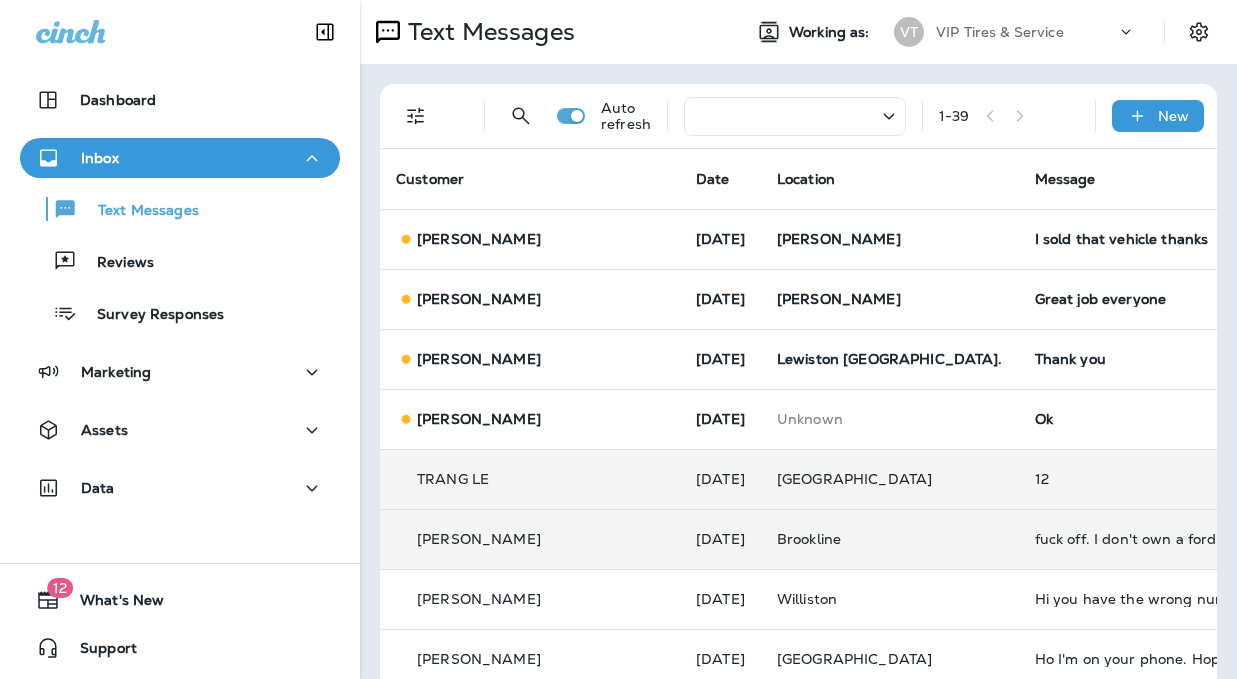 click on "12" at bounding box center [1169, 479] 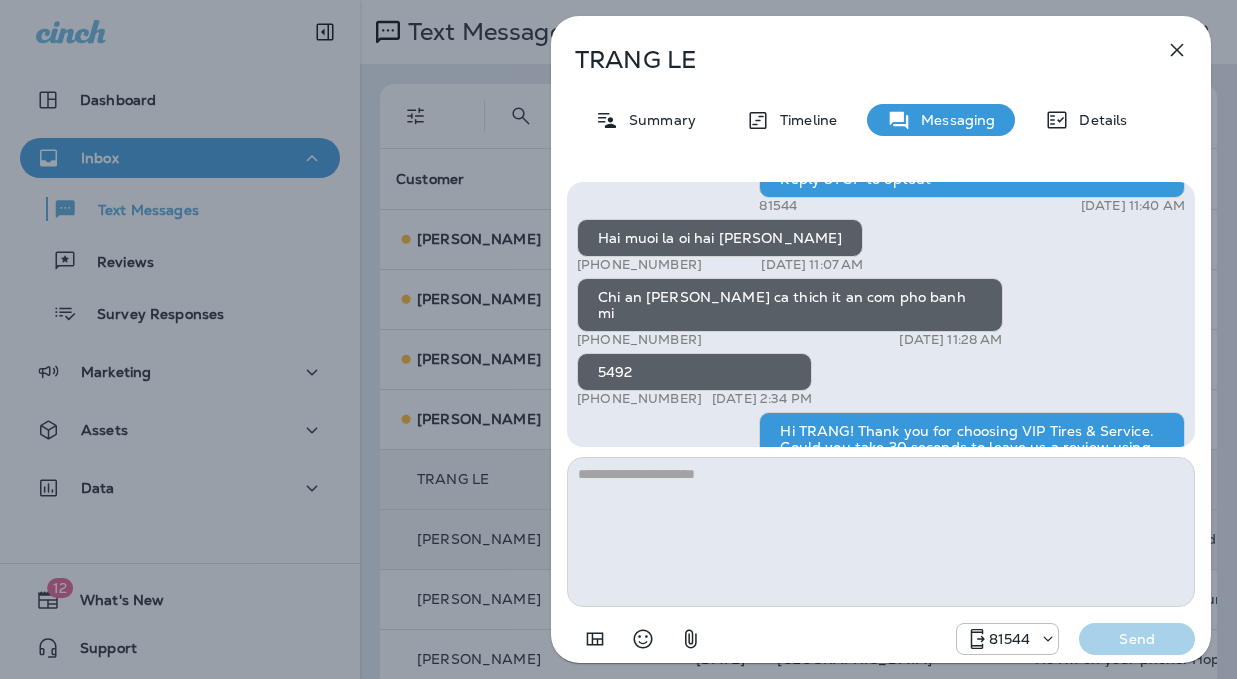 scroll, scrollTop: -2559, scrollLeft: 0, axis: vertical 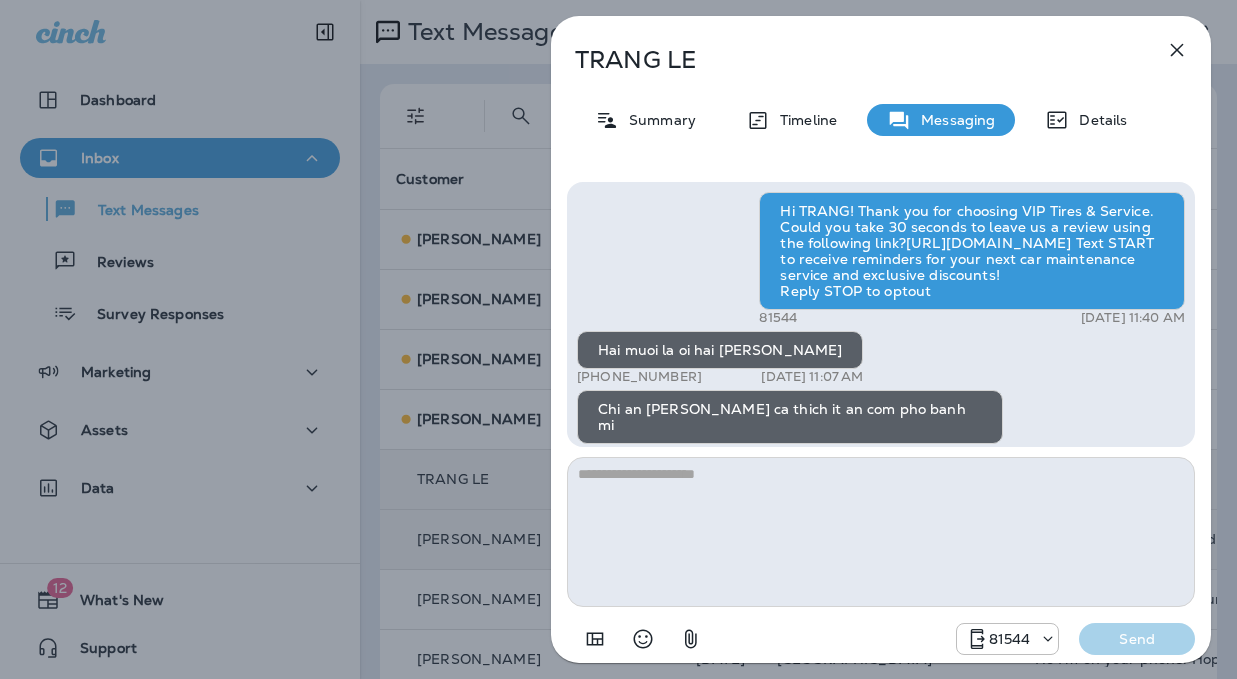click 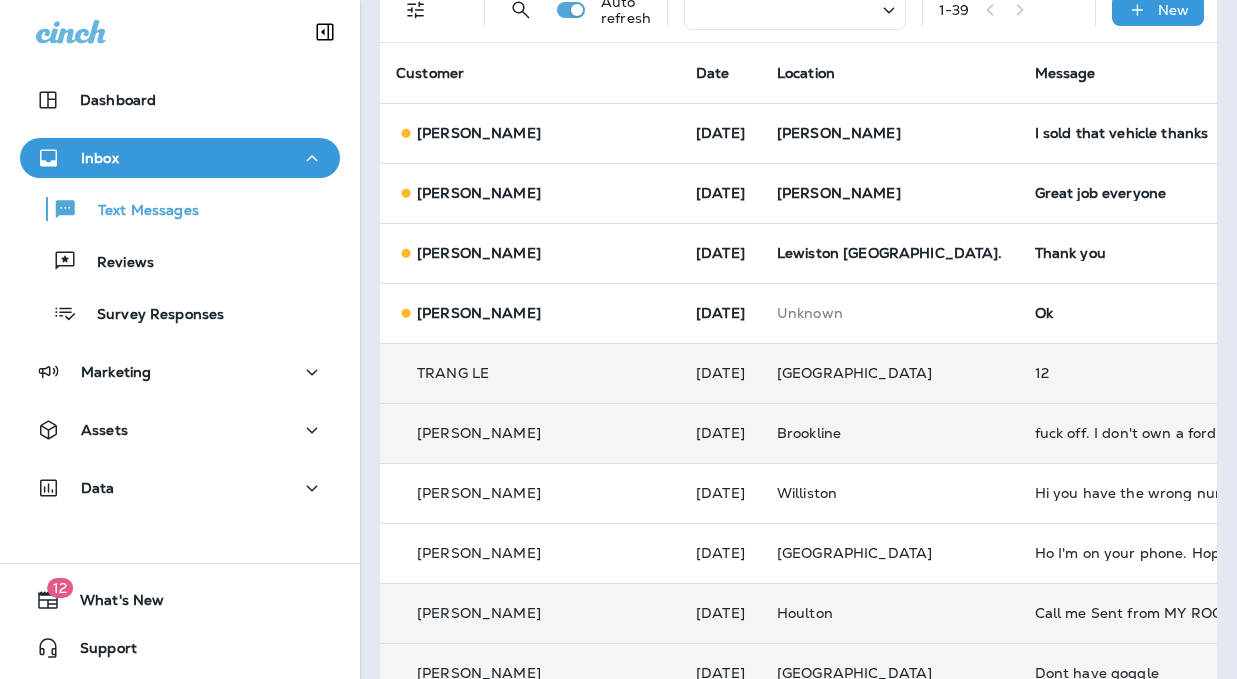 scroll, scrollTop: 0, scrollLeft: 0, axis: both 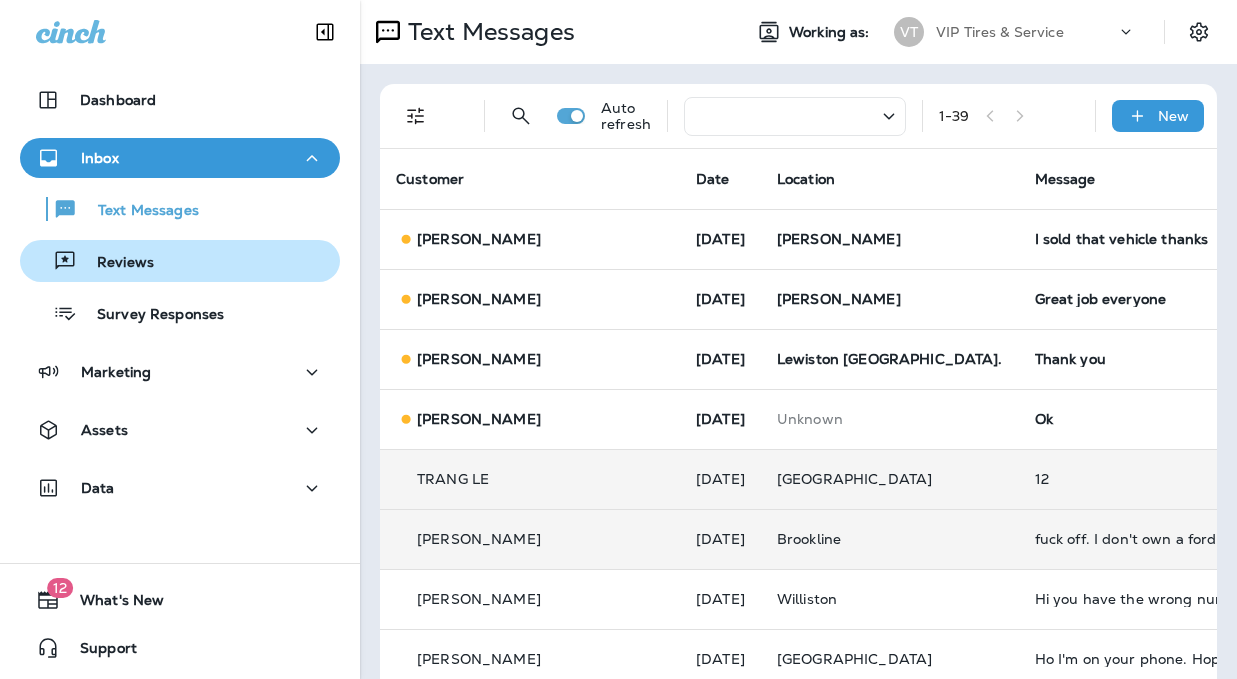 click on "Reviews" at bounding box center [180, 261] 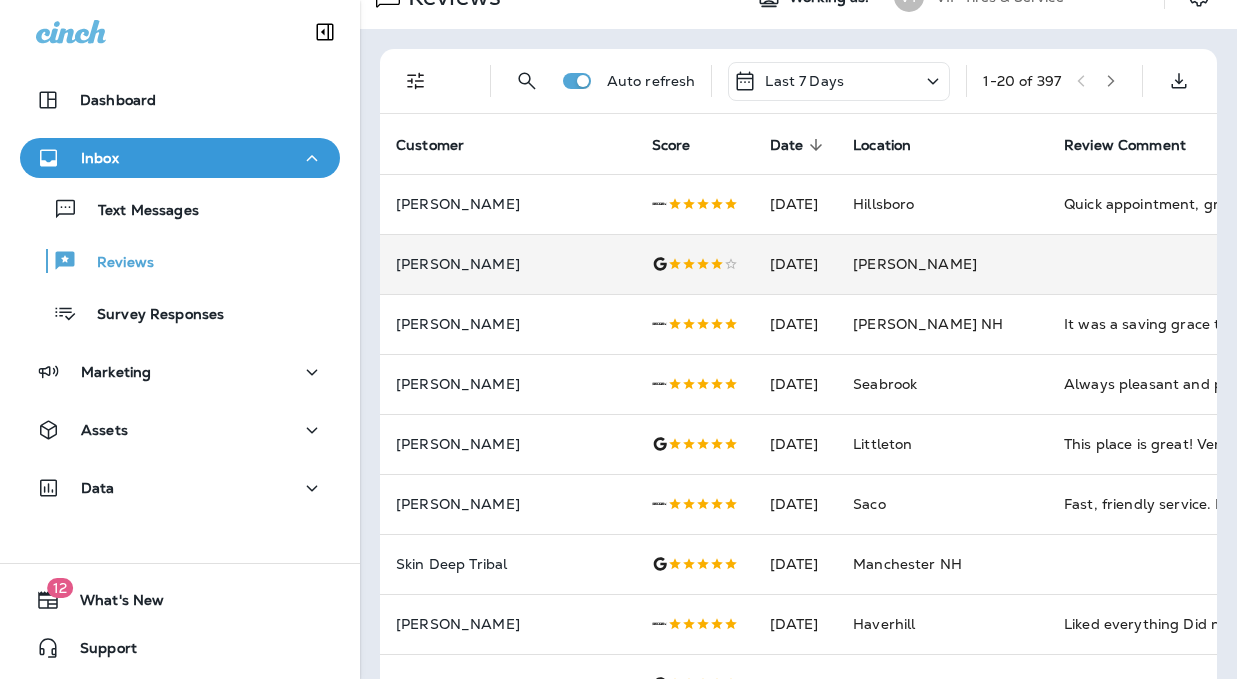 scroll, scrollTop: 0, scrollLeft: 0, axis: both 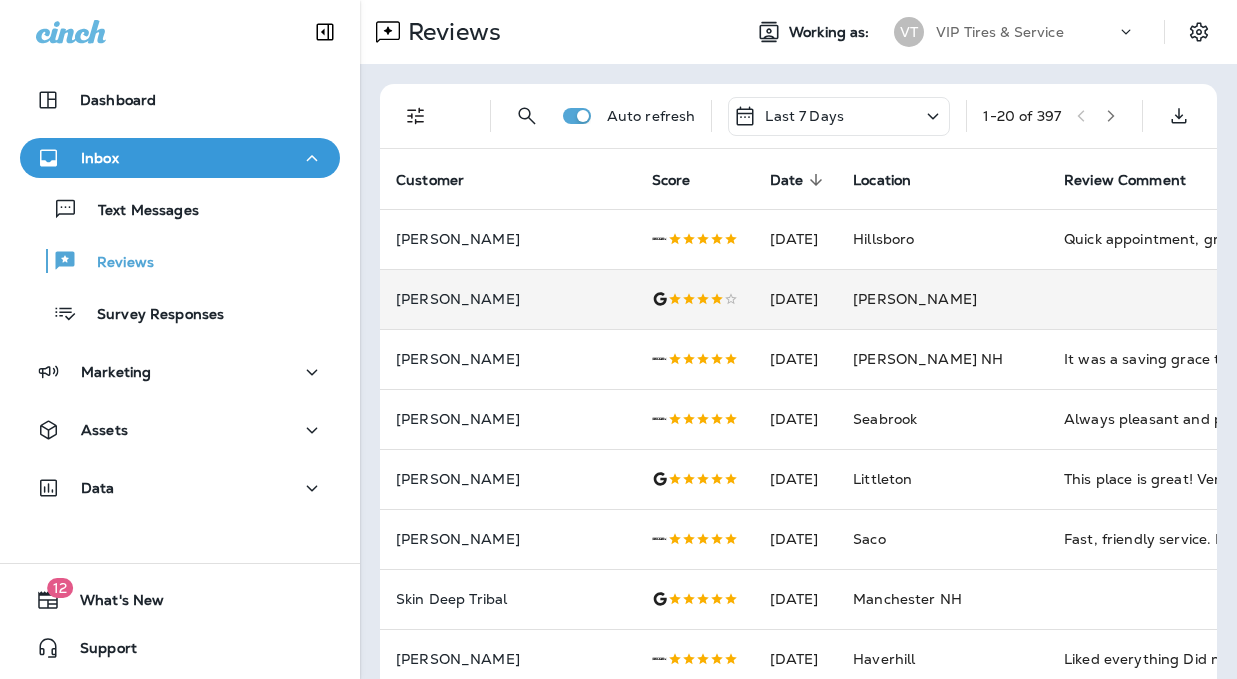 click at bounding box center (1198, 299) 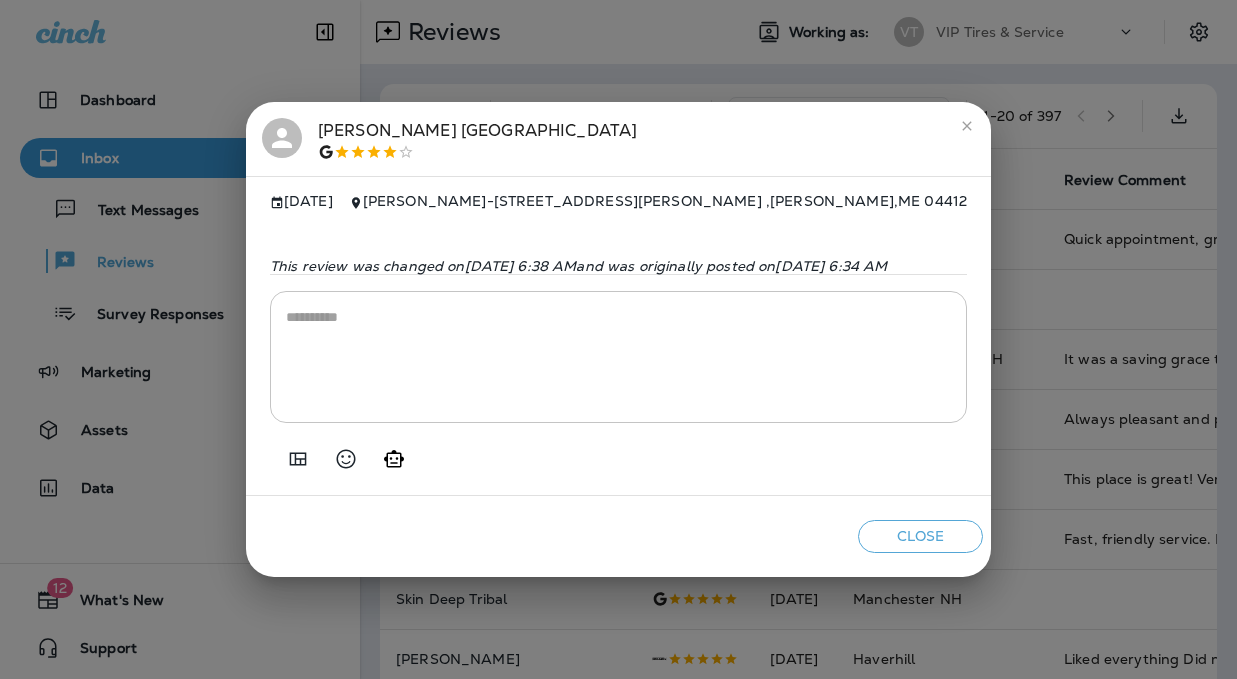 click on "[PERSON_NAME]" at bounding box center (618, 139) 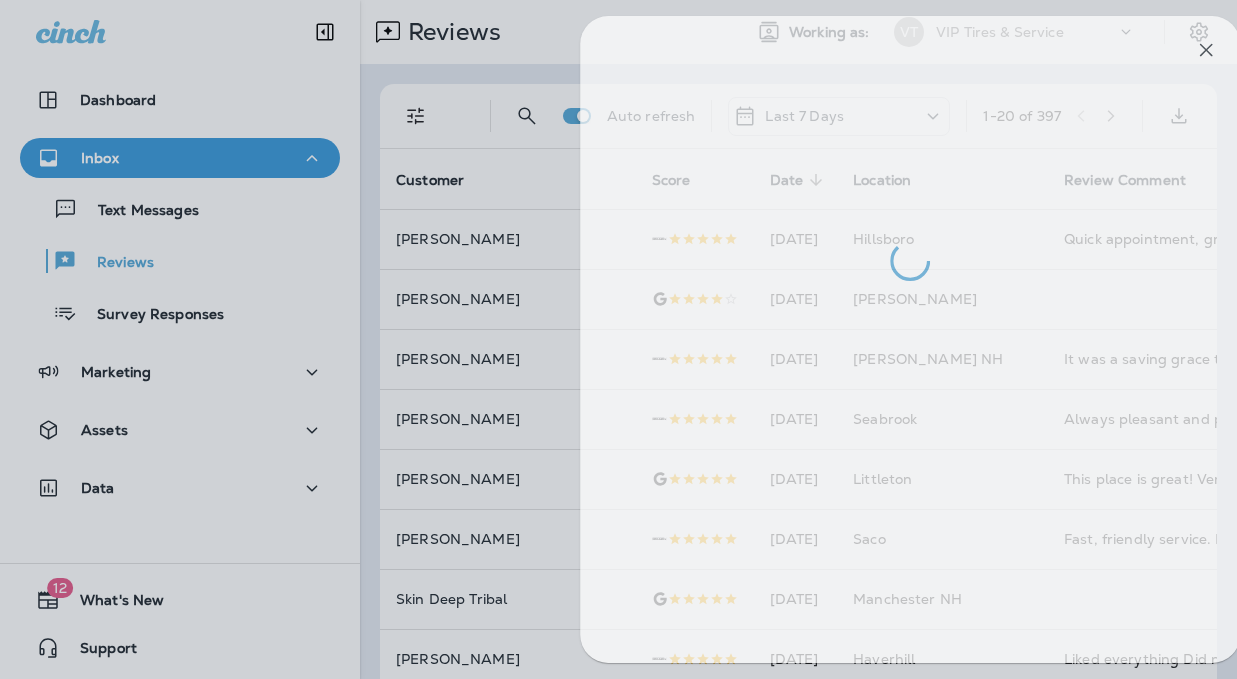 click at bounding box center [910, 148] 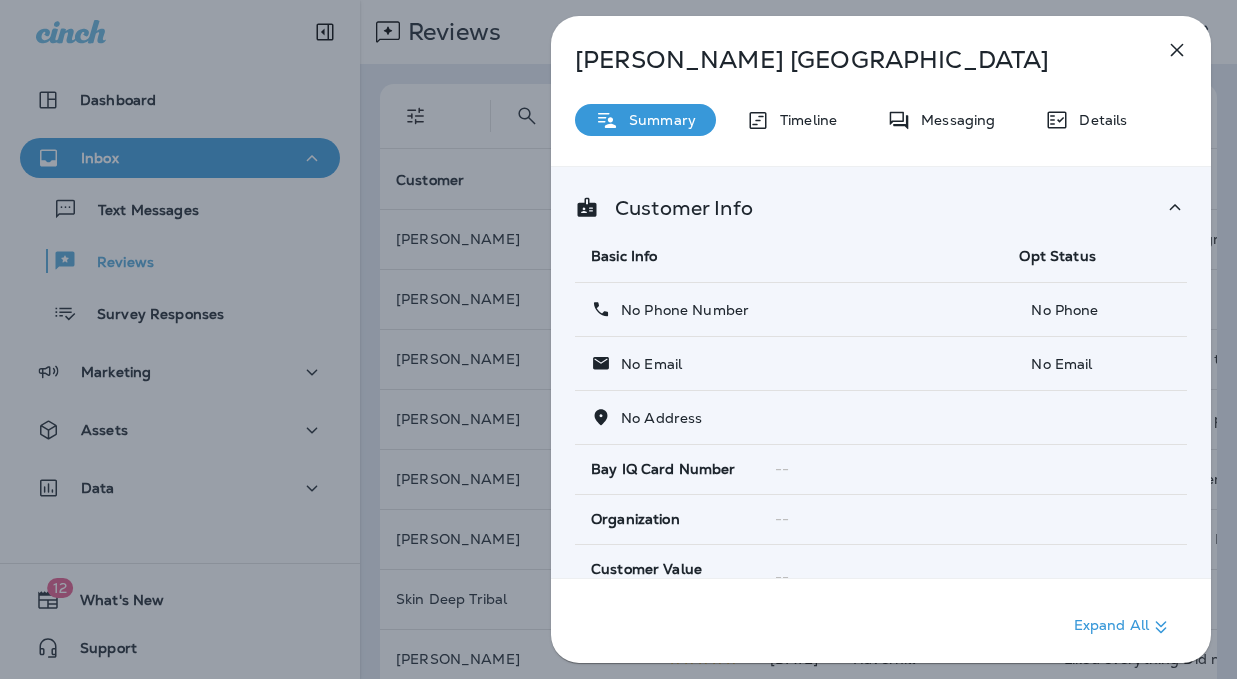 click 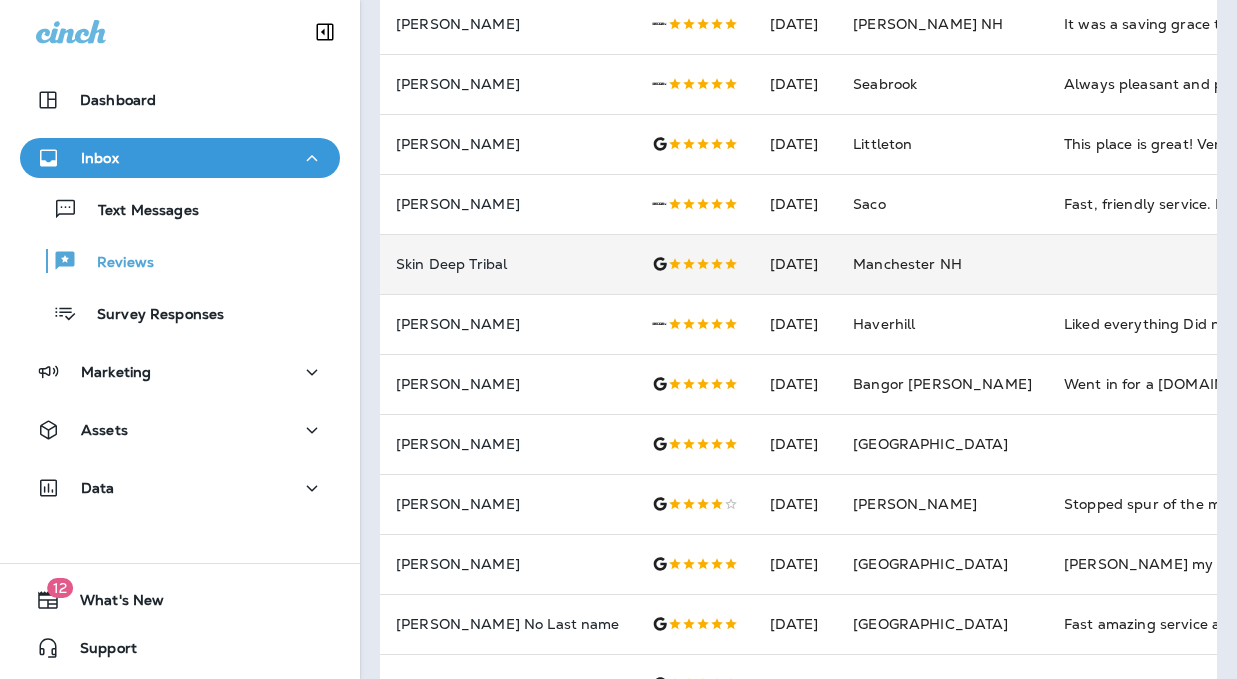 scroll, scrollTop: 0, scrollLeft: 0, axis: both 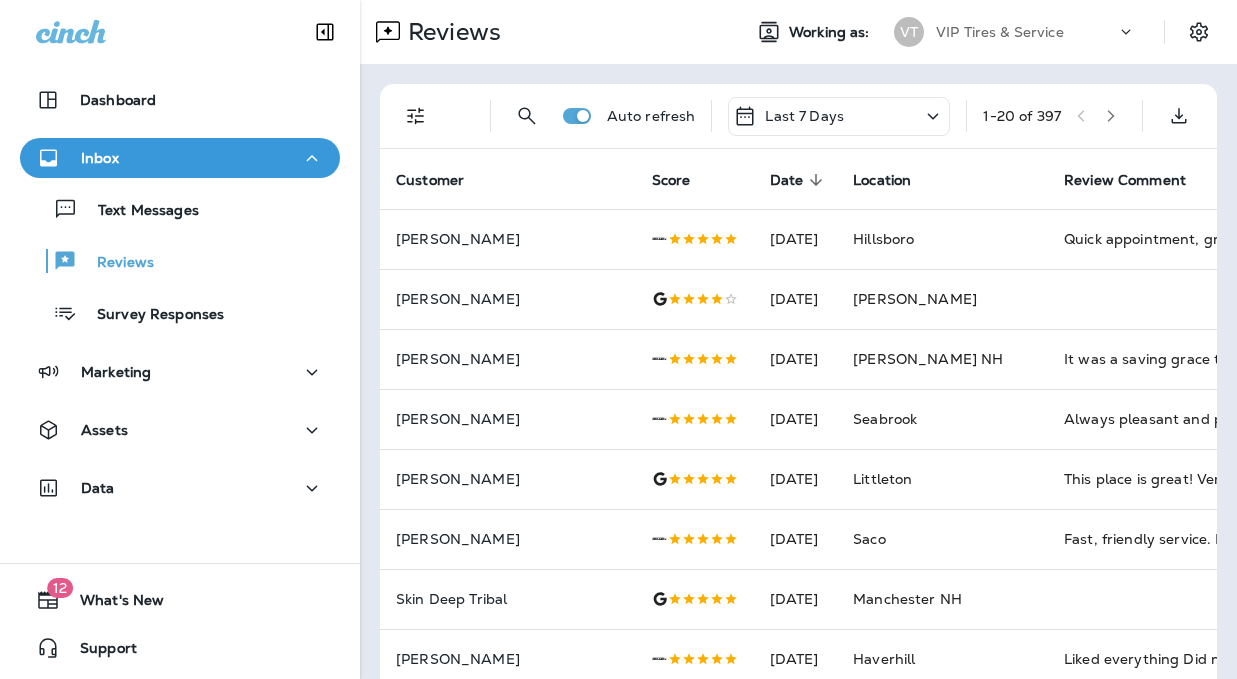 click at bounding box center [1111, 116] 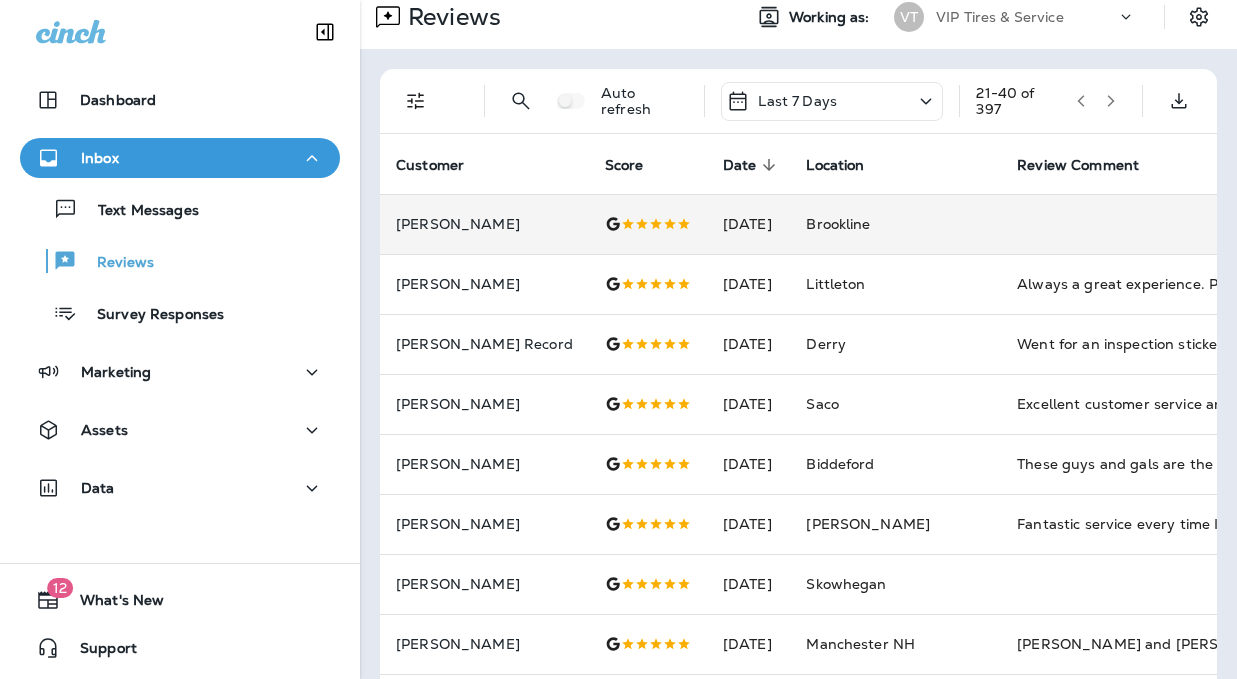 scroll, scrollTop: 0, scrollLeft: 0, axis: both 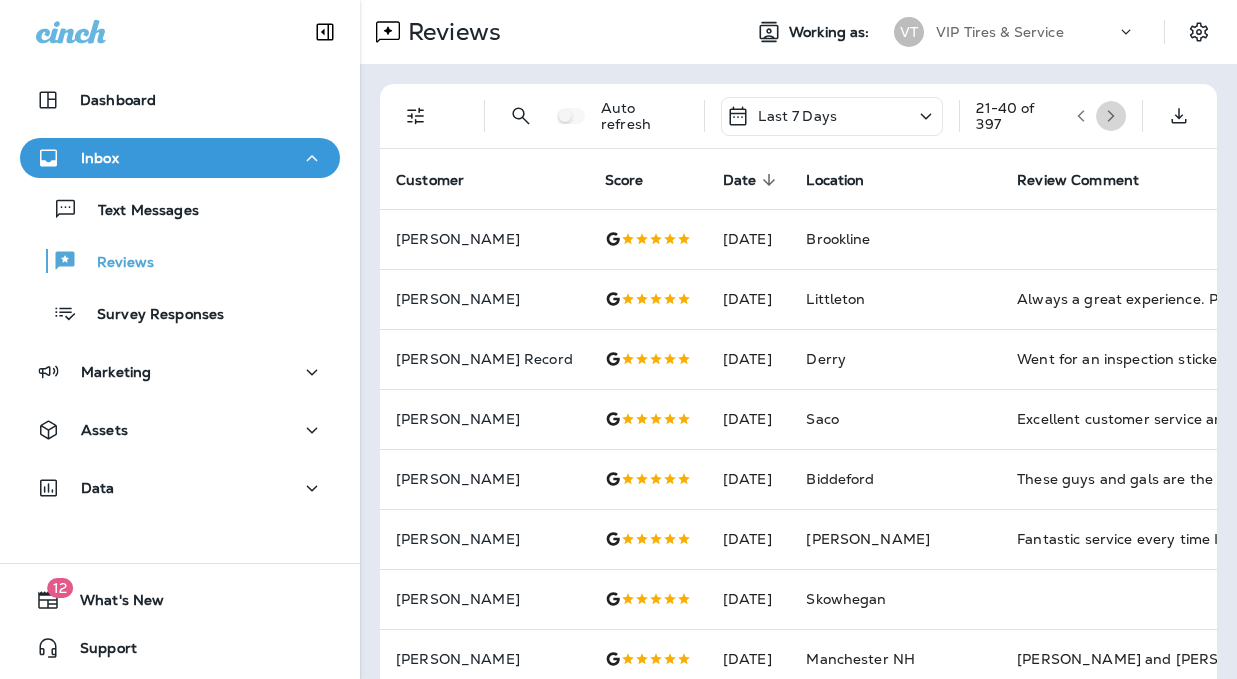 click 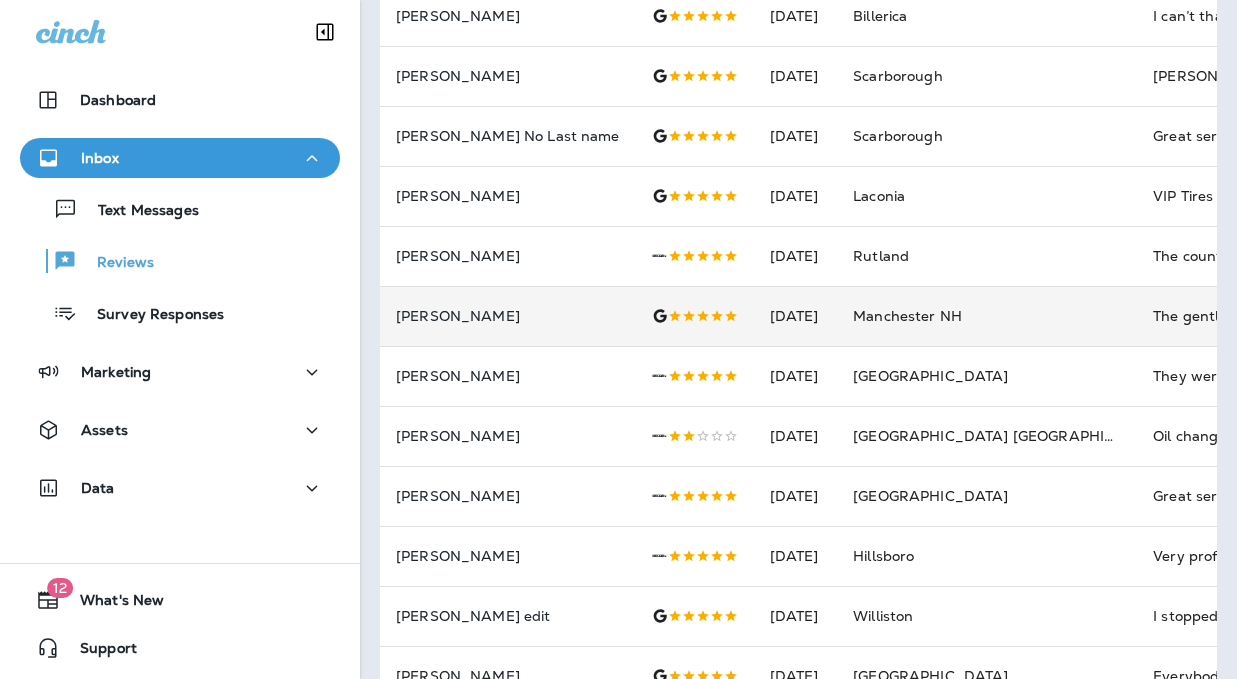 scroll, scrollTop: 766, scrollLeft: 0, axis: vertical 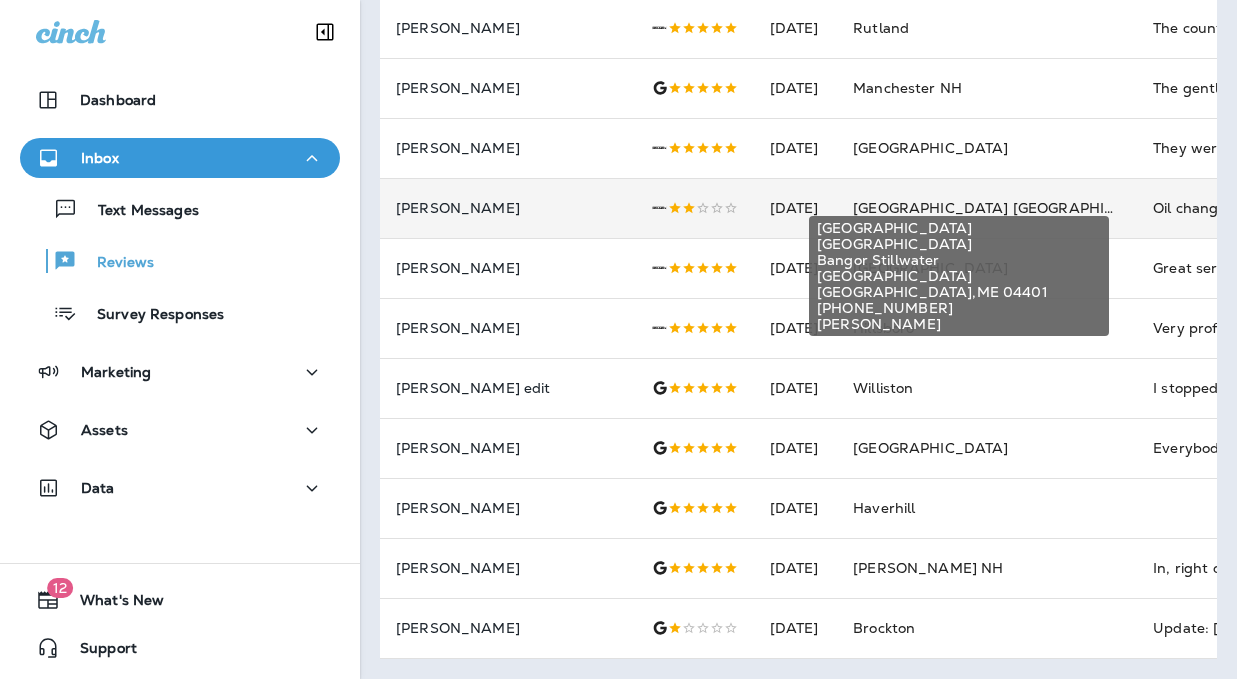 click on "[GEOGRAPHIC_DATA] [GEOGRAPHIC_DATA]" at bounding box center [1010, 208] 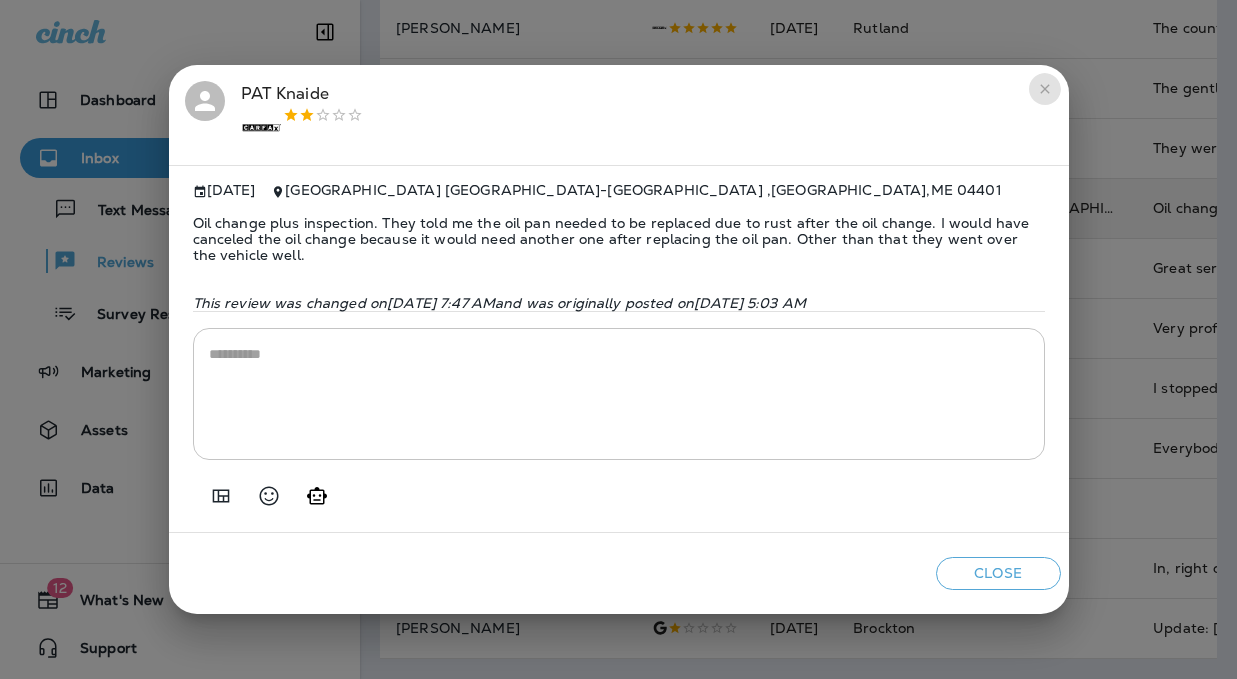 click 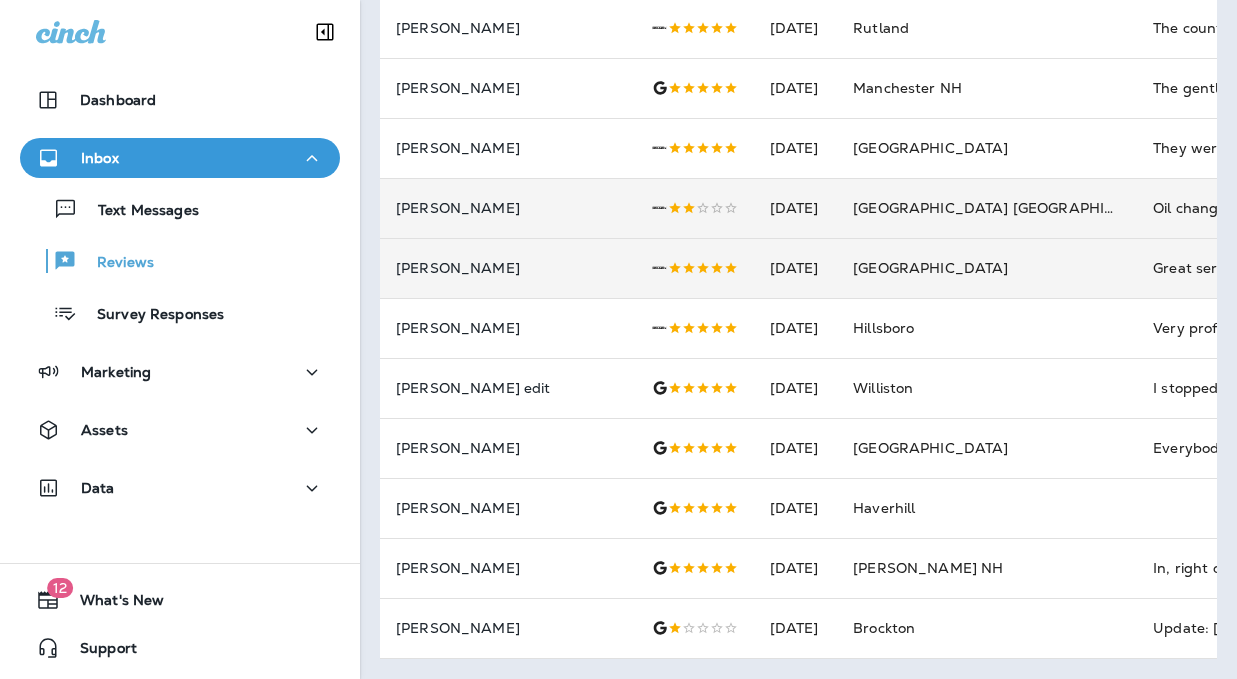 click on "[GEOGRAPHIC_DATA]" at bounding box center [987, 268] 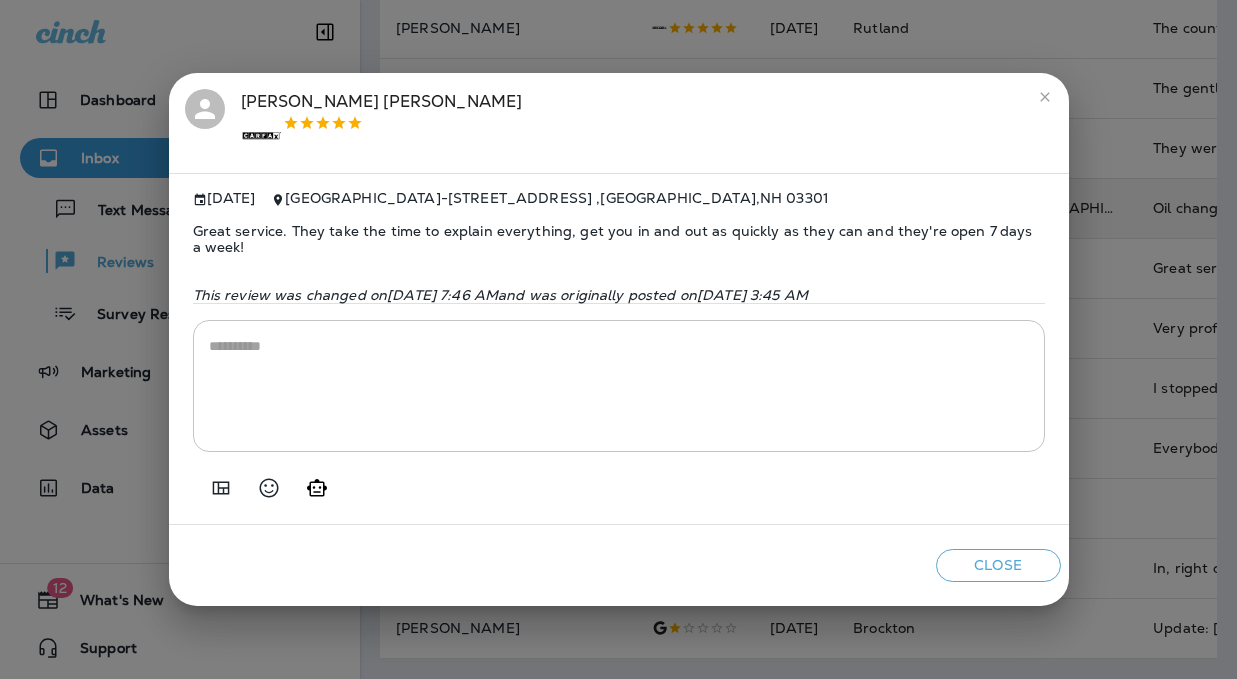 click 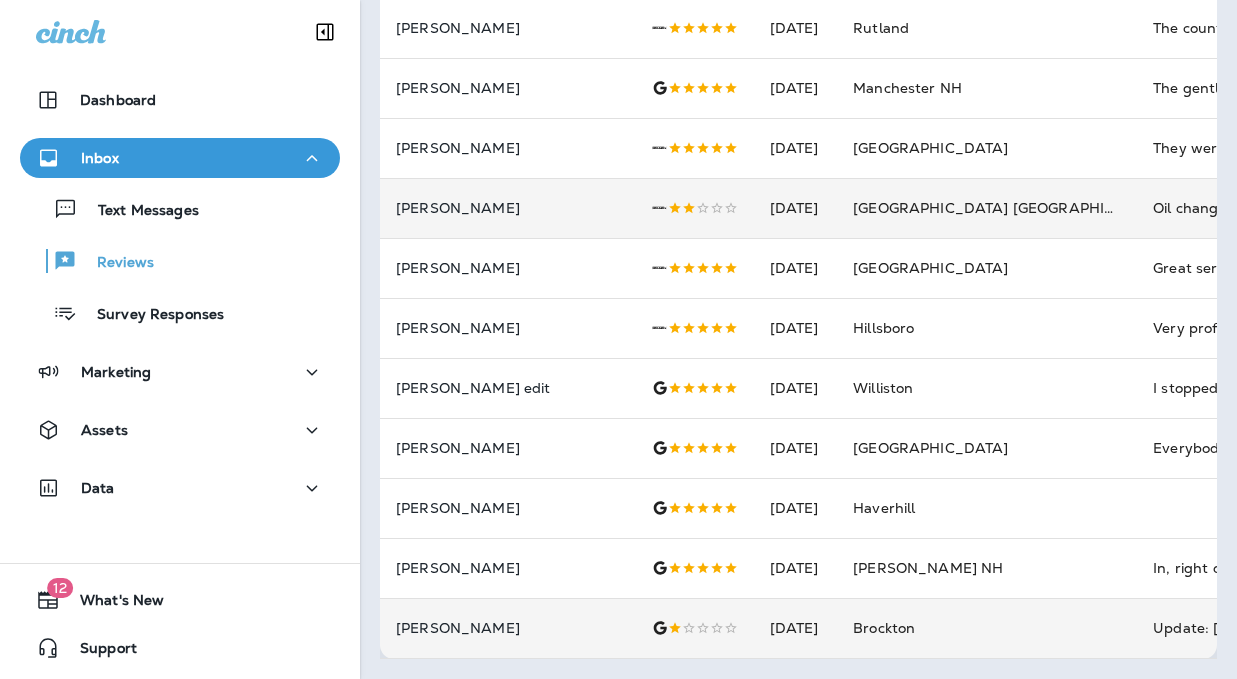 scroll, scrollTop: 766, scrollLeft: 0, axis: vertical 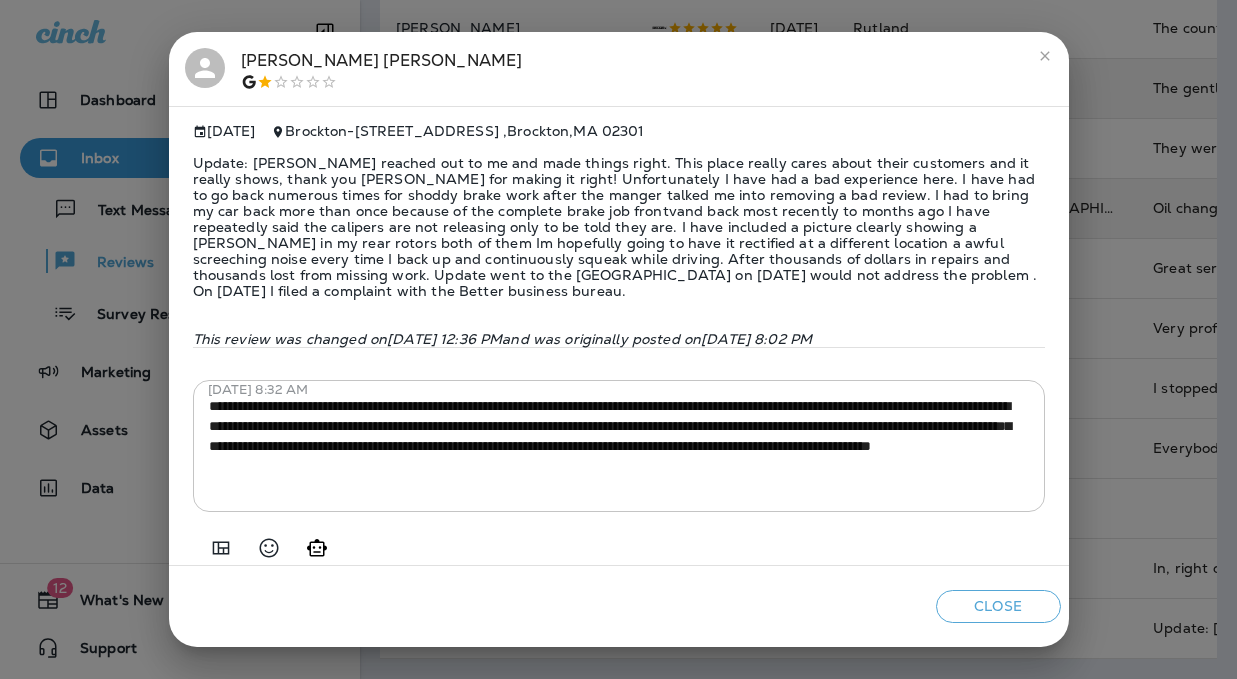 click 